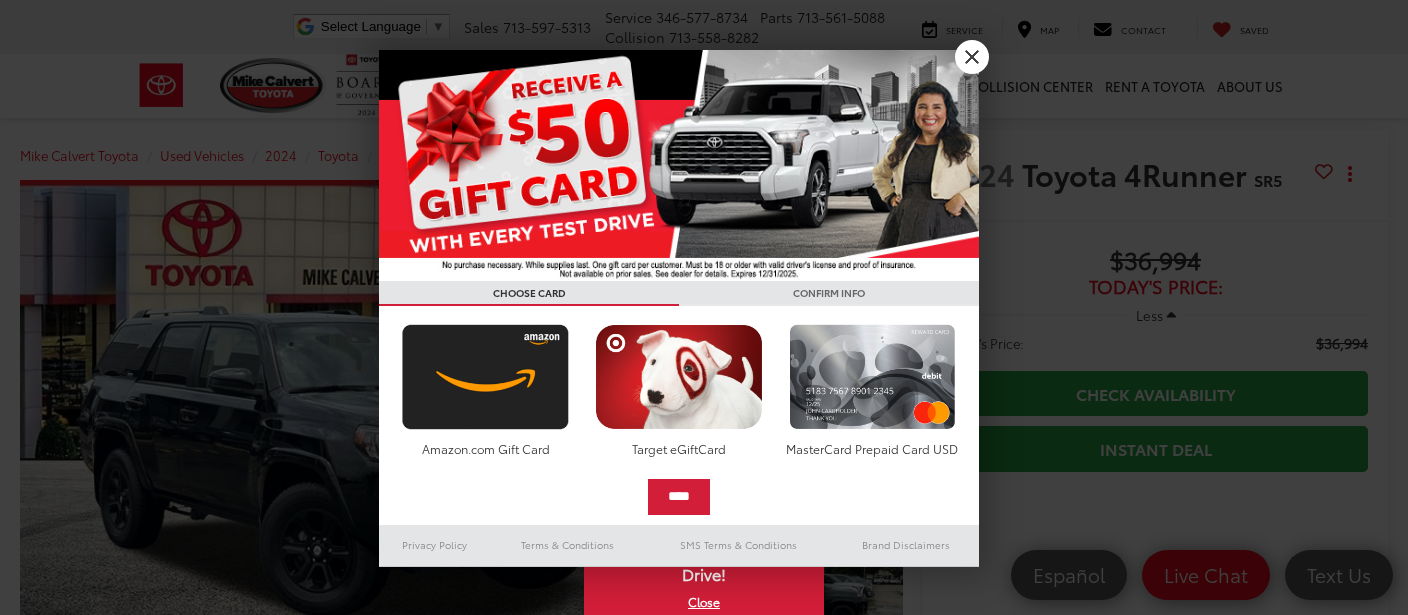 scroll, scrollTop: 0, scrollLeft: 0, axis: both 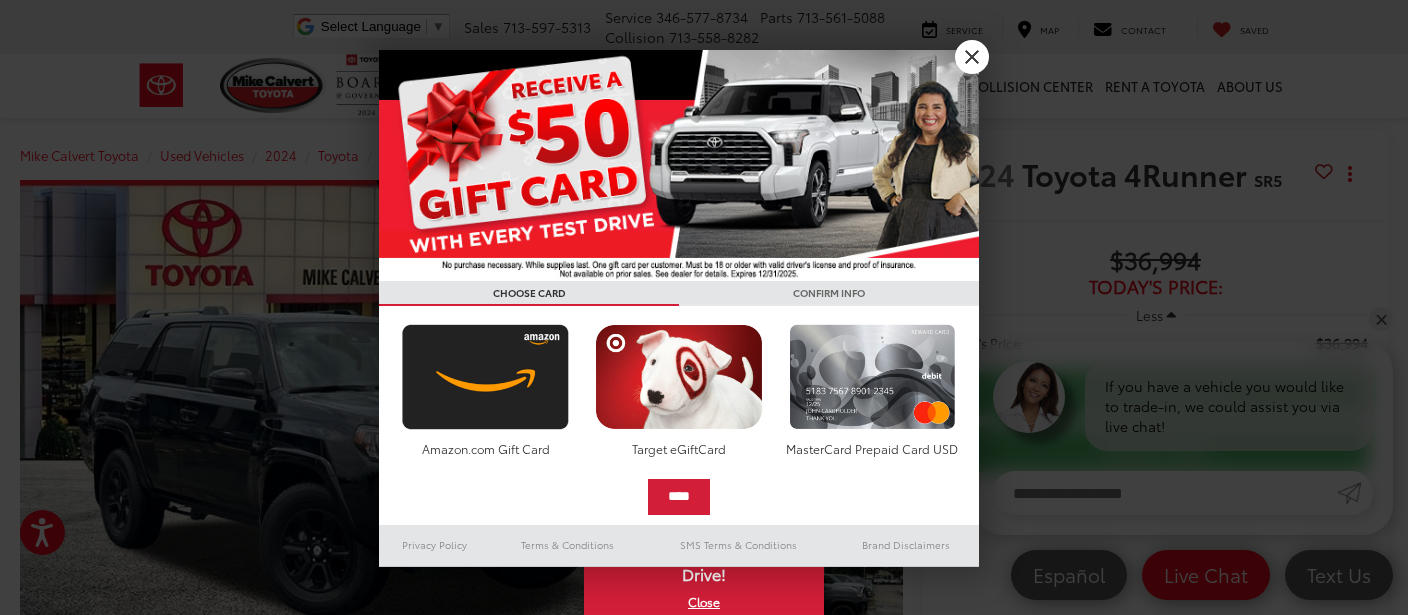 click on "X" at bounding box center (972, 57) 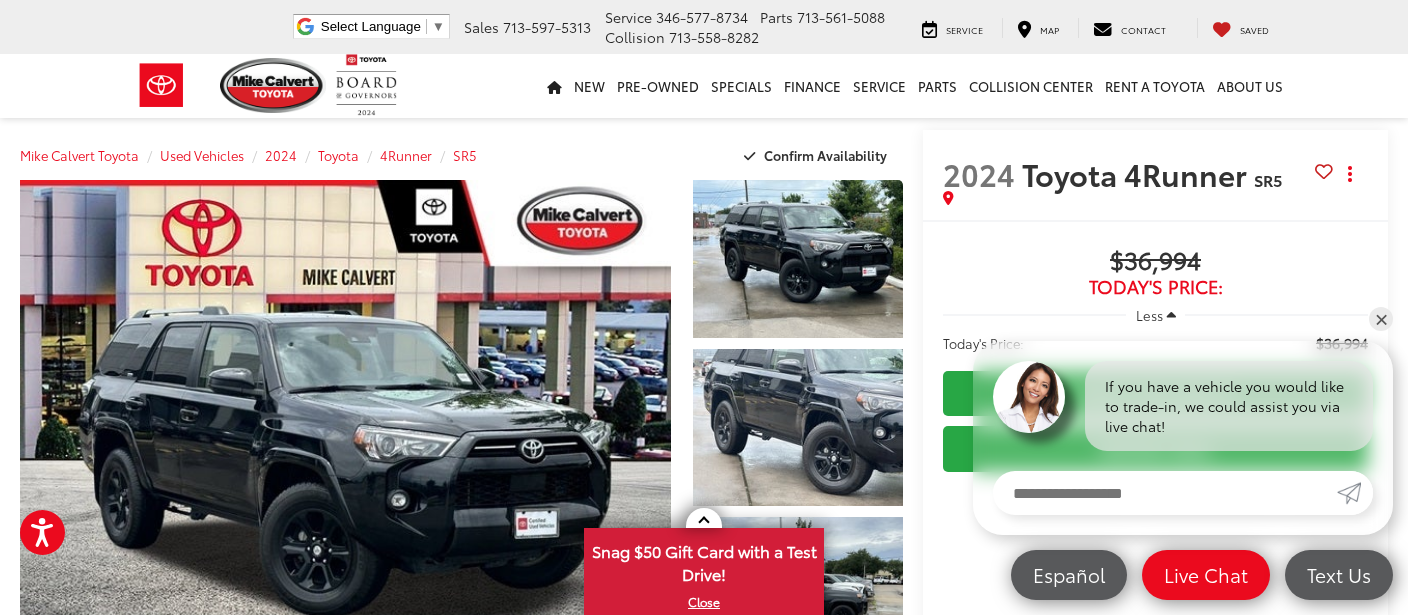 click on "✕" at bounding box center [1381, 319] 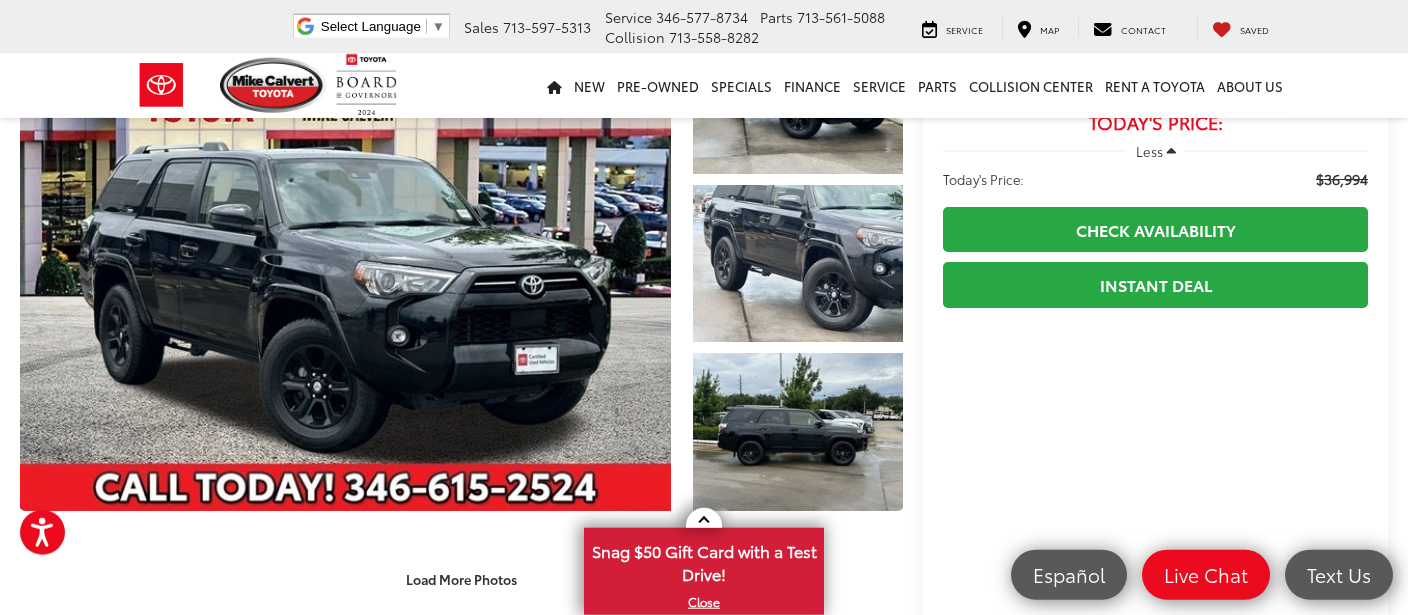 scroll, scrollTop: 0, scrollLeft: 0, axis: both 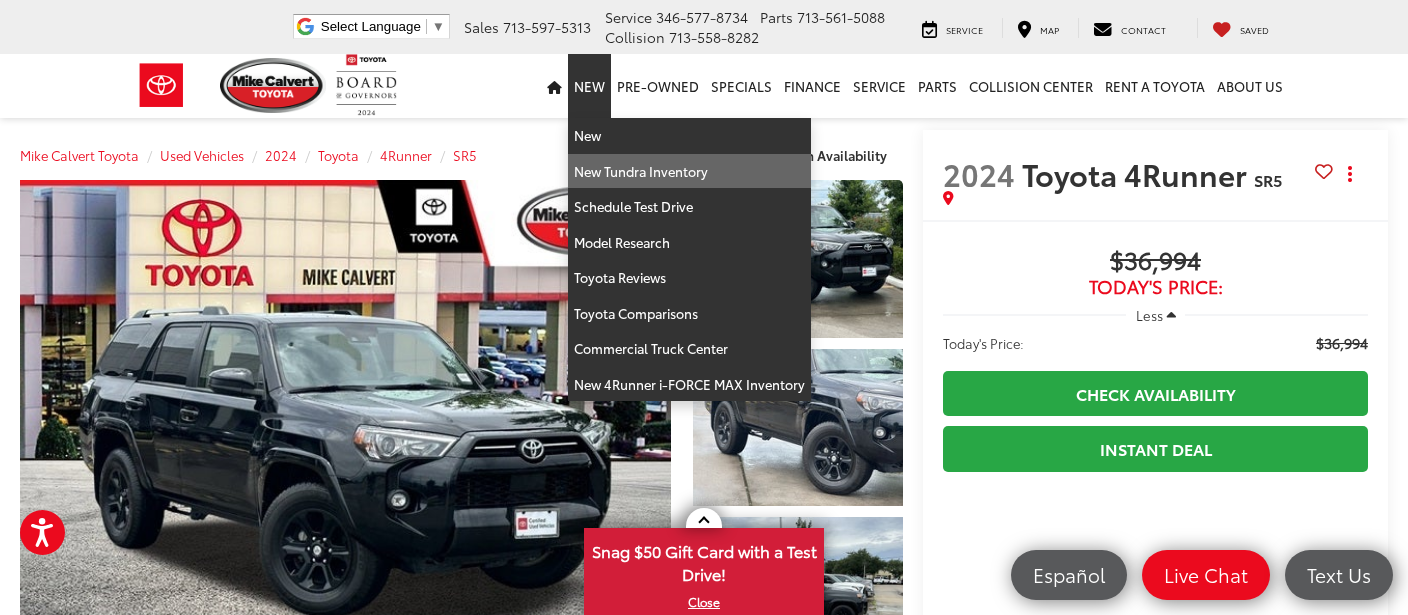 click on "New Tundra Inventory" at bounding box center (689, 172) 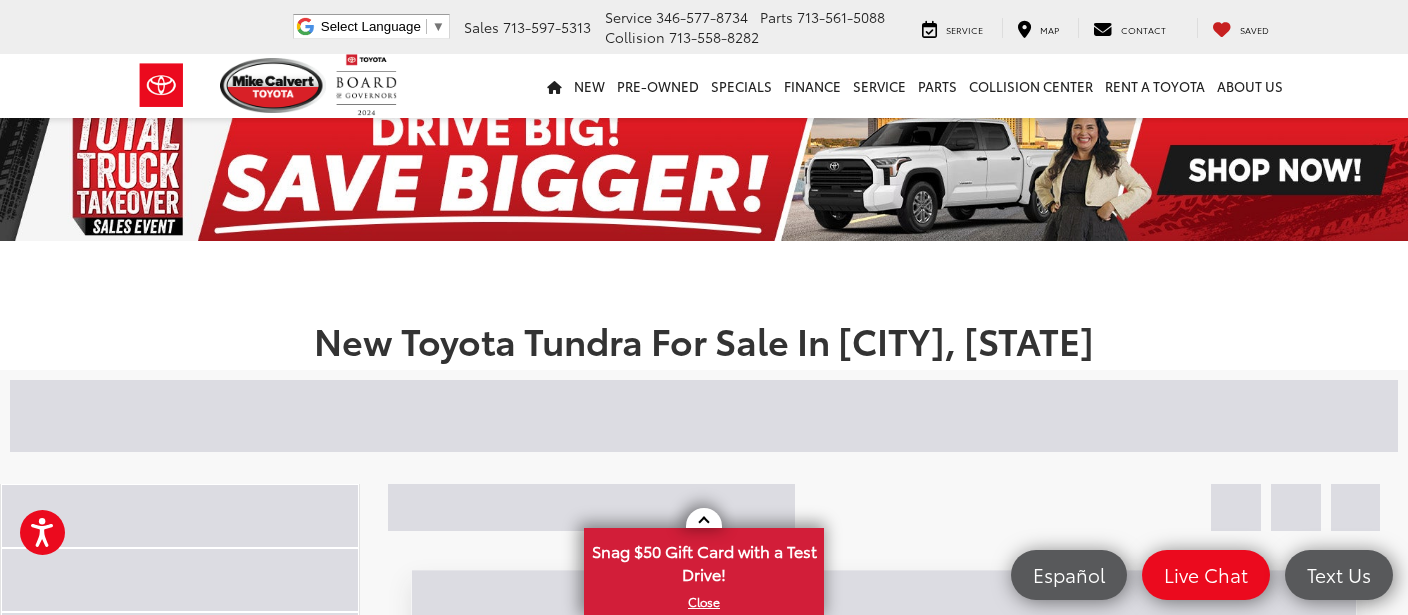 scroll, scrollTop: 0, scrollLeft: 0, axis: both 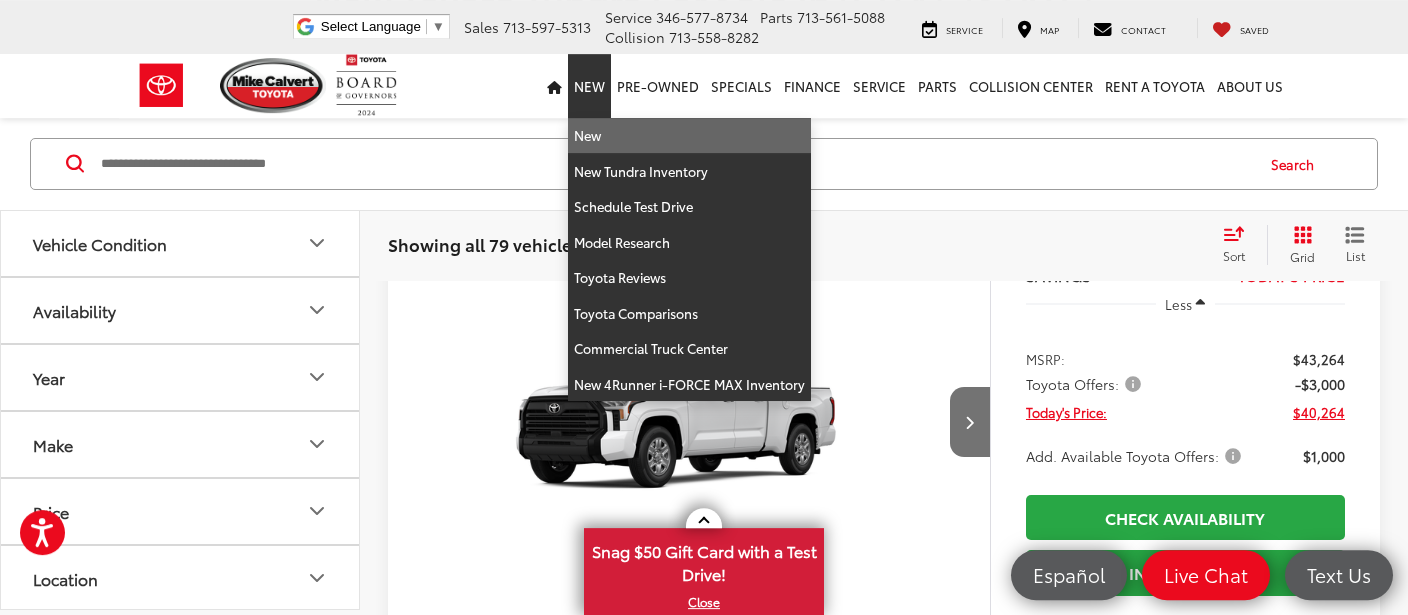 click on "New" at bounding box center [689, 136] 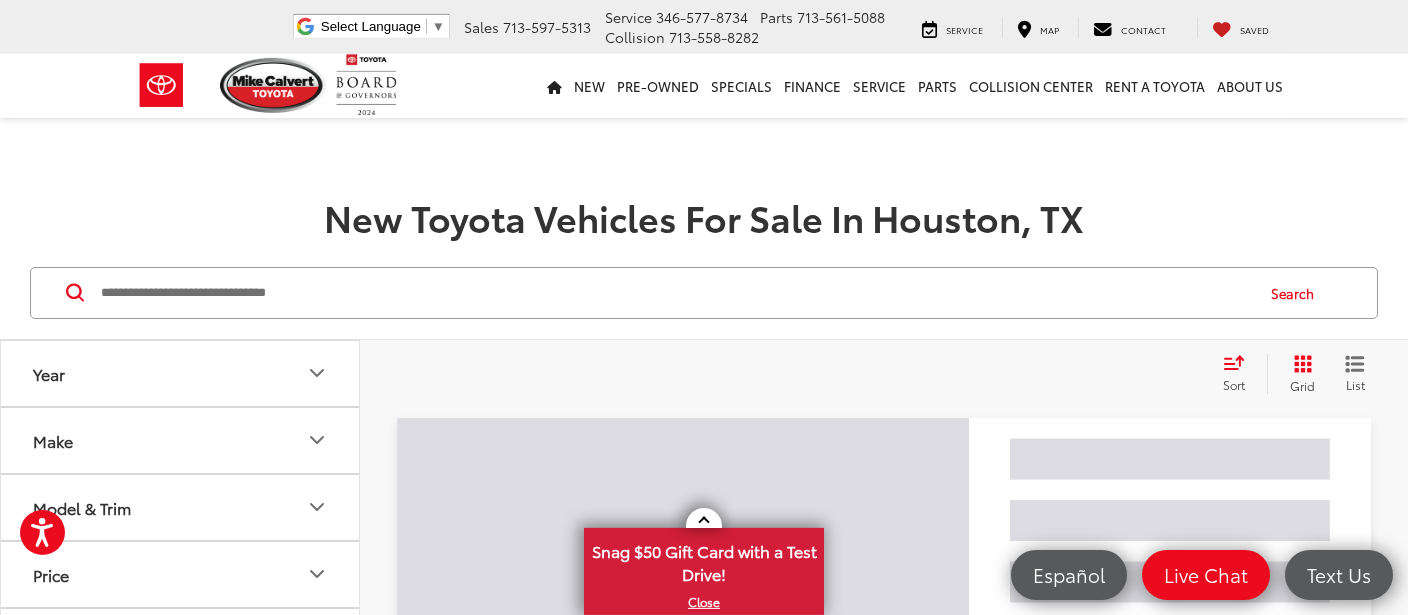 scroll, scrollTop: 203, scrollLeft: 0, axis: vertical 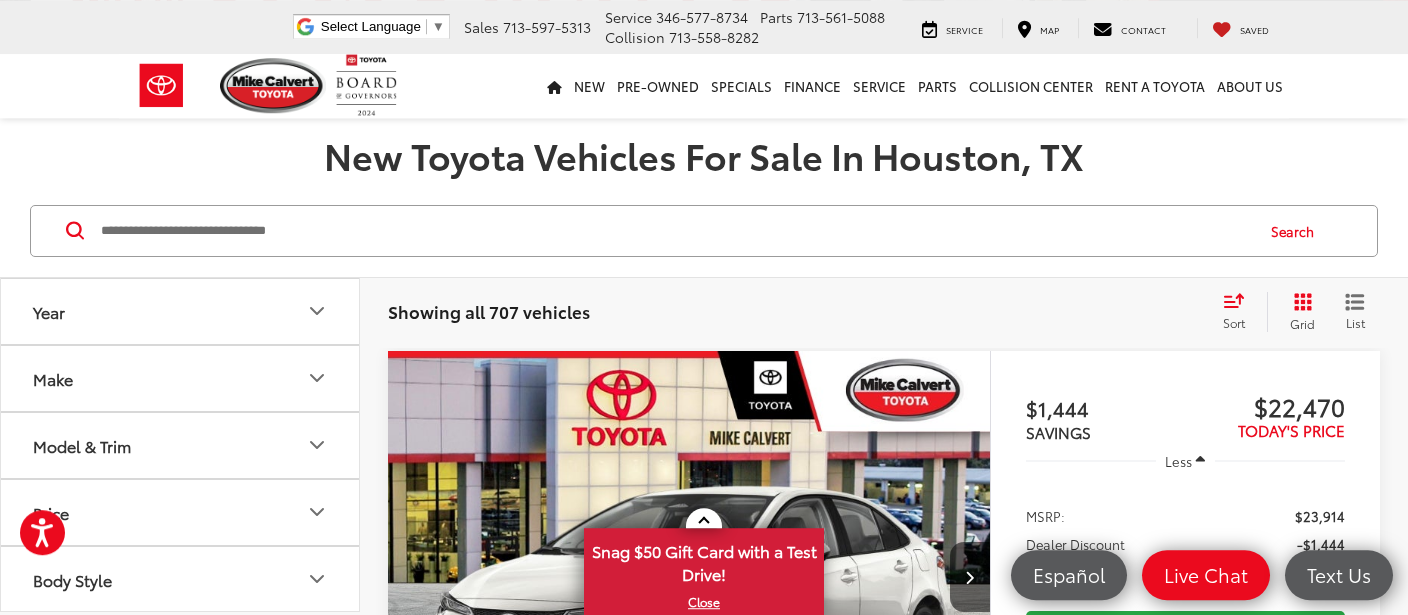 click on "Model & Trim" at bounding box center (82, 445) 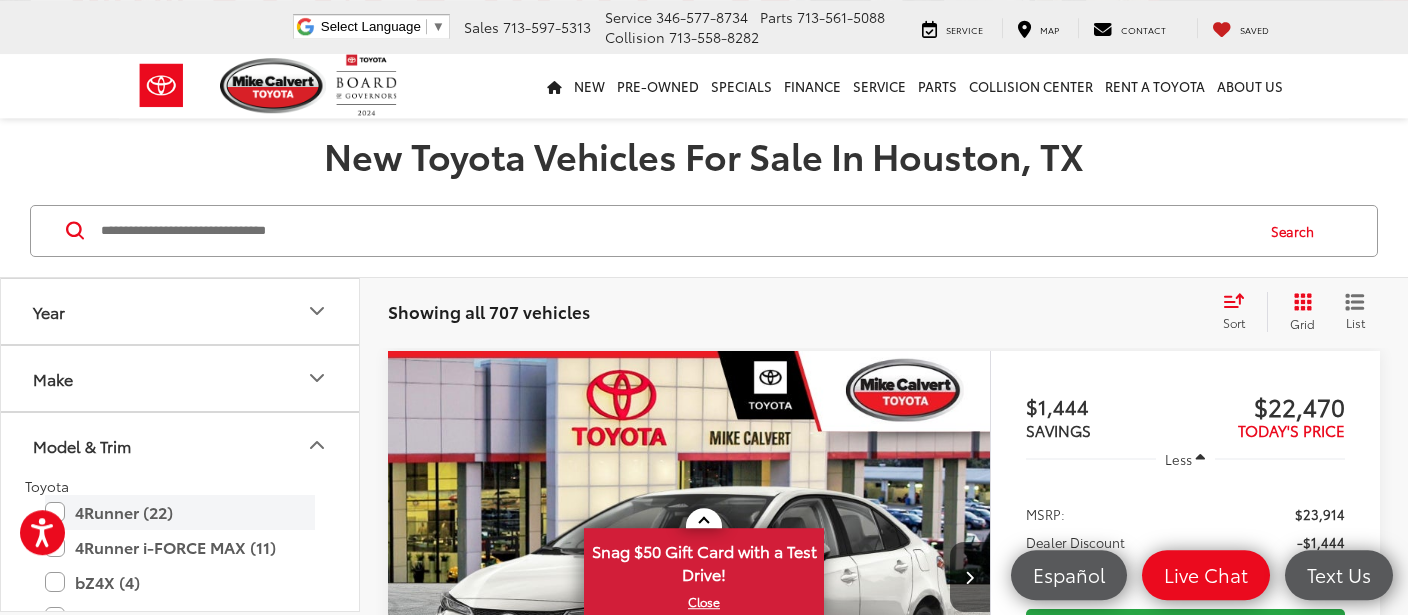 click on "4Runner (22)" at bounding box center [180, 512] 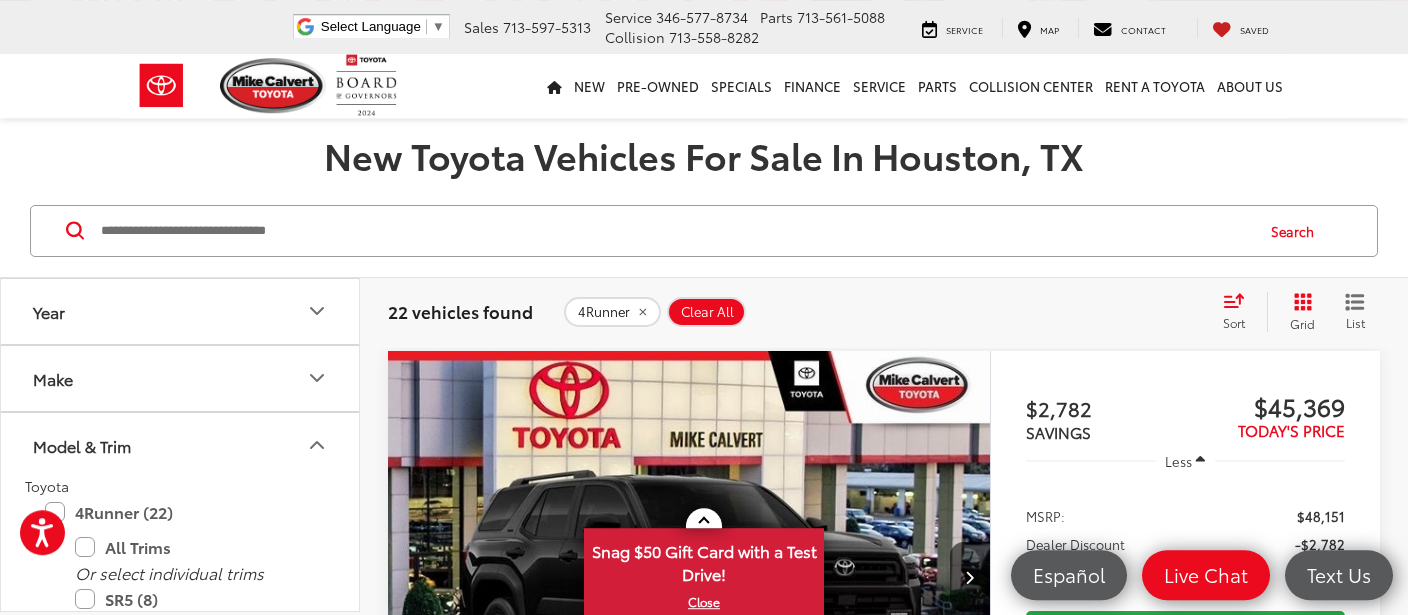 click 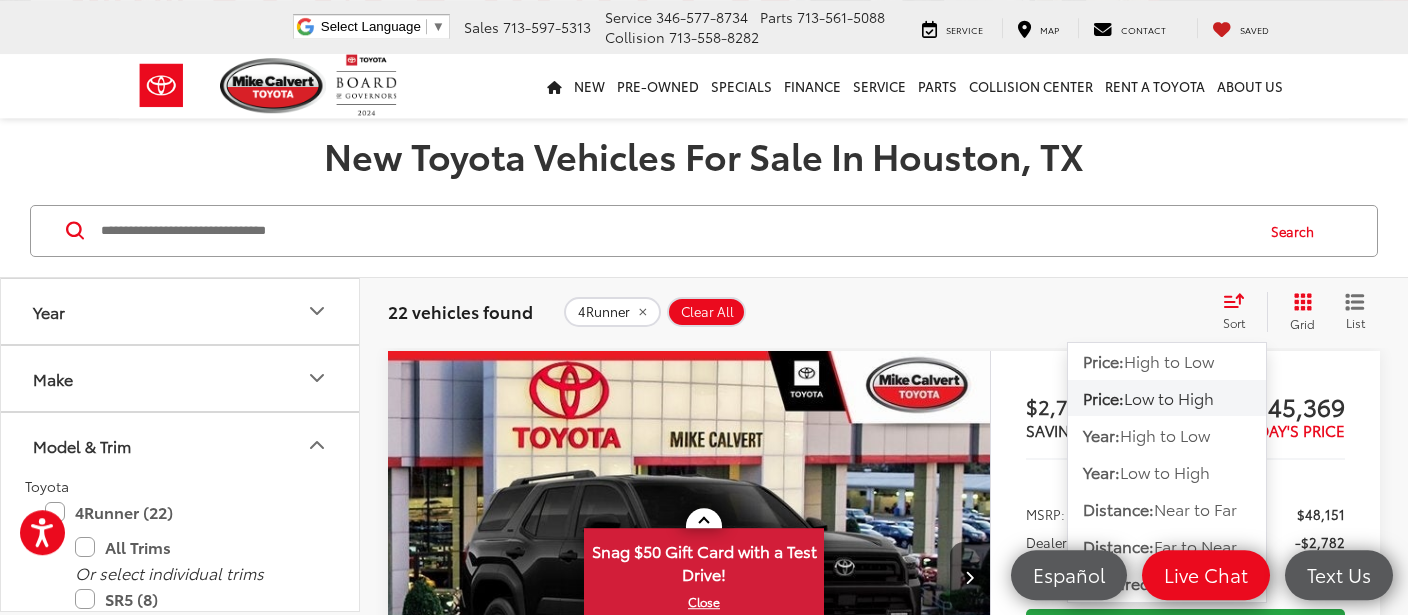 click 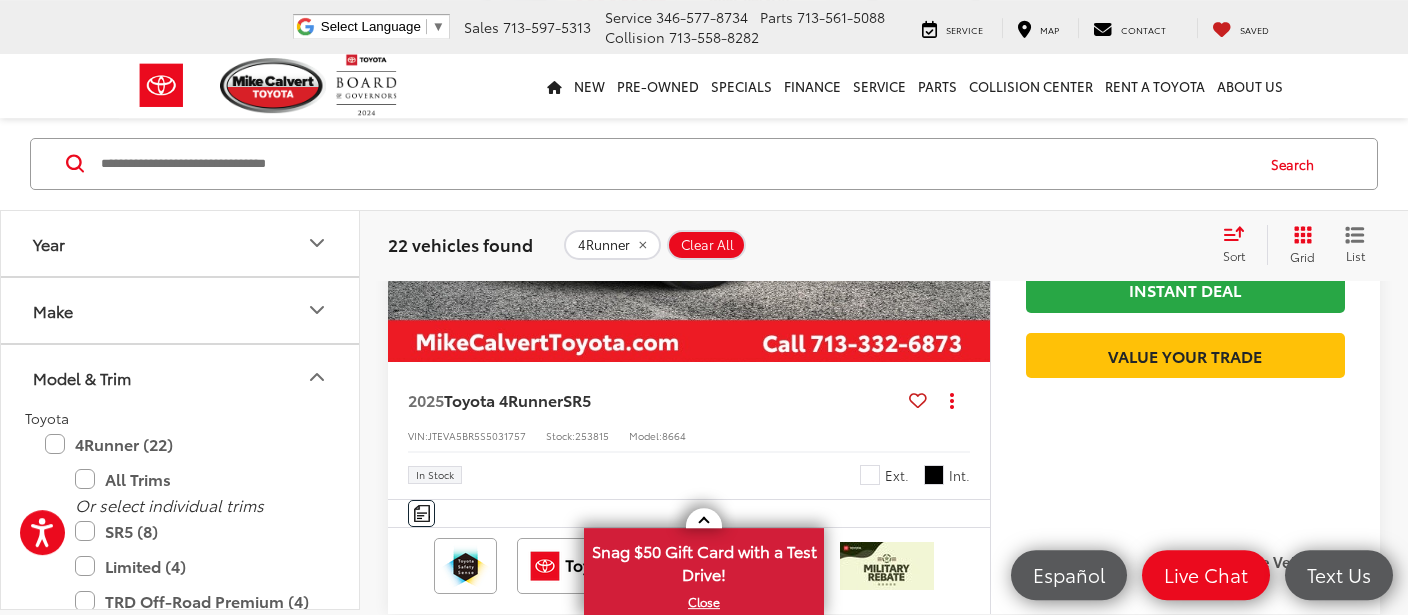 scroll, scrollTop: 1430, scrollLeft: 0, axis: vertical 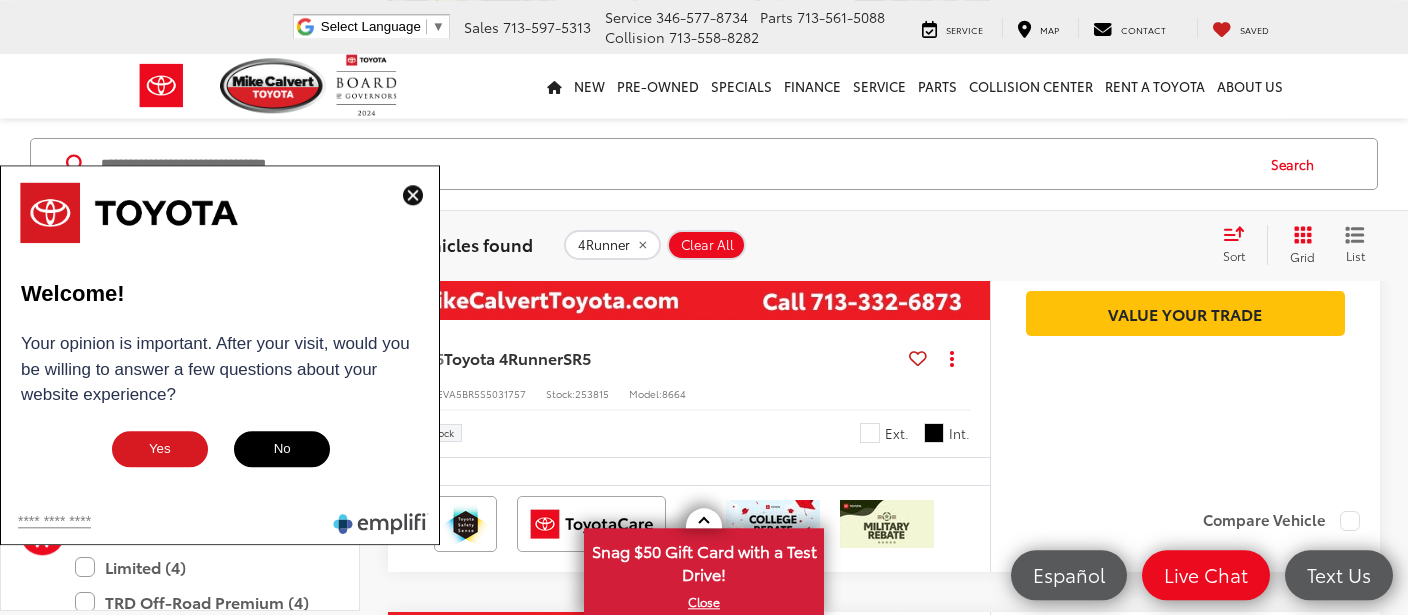 click at bounding box center [413, 195] 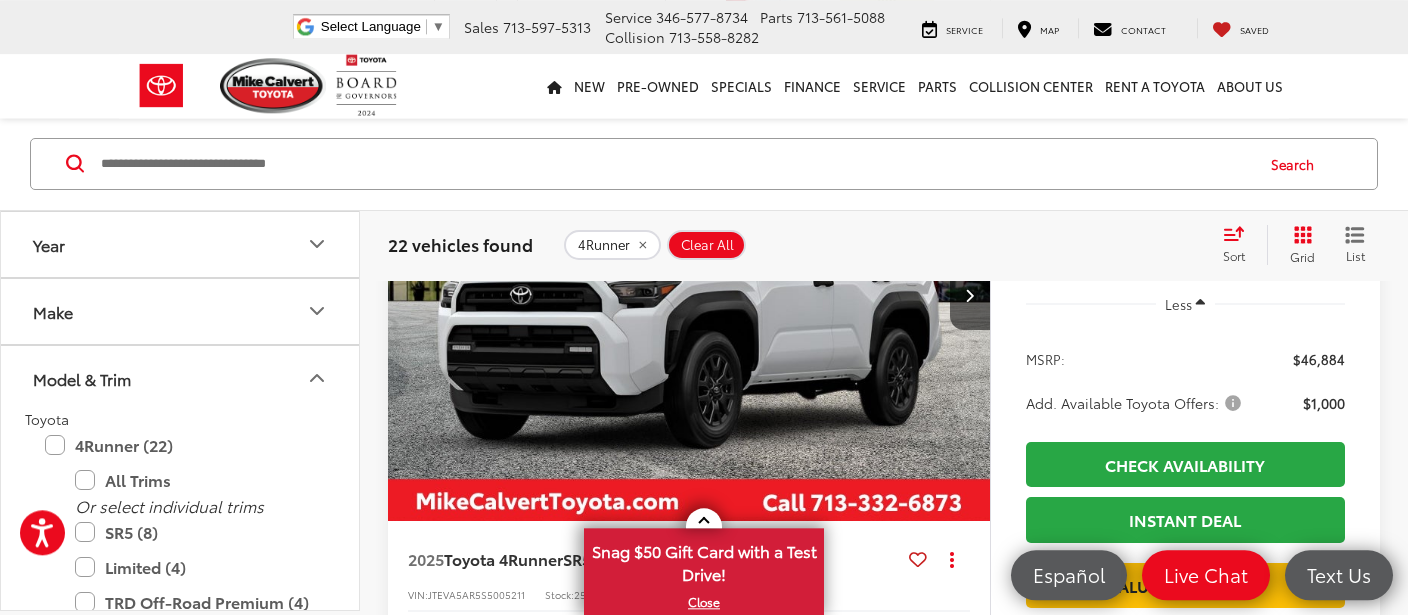 scroll, scrollTop: 513, scrollLeft: 0, axis: vertical 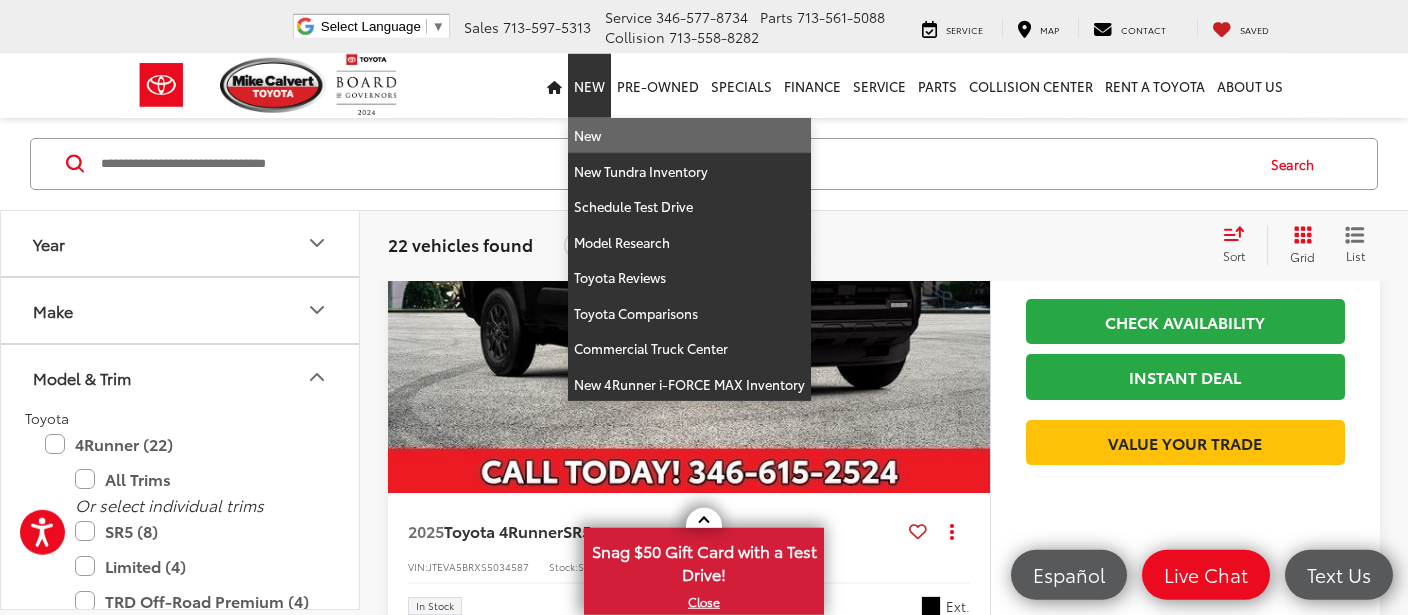 click on "New" at bounding box center (689, 136) 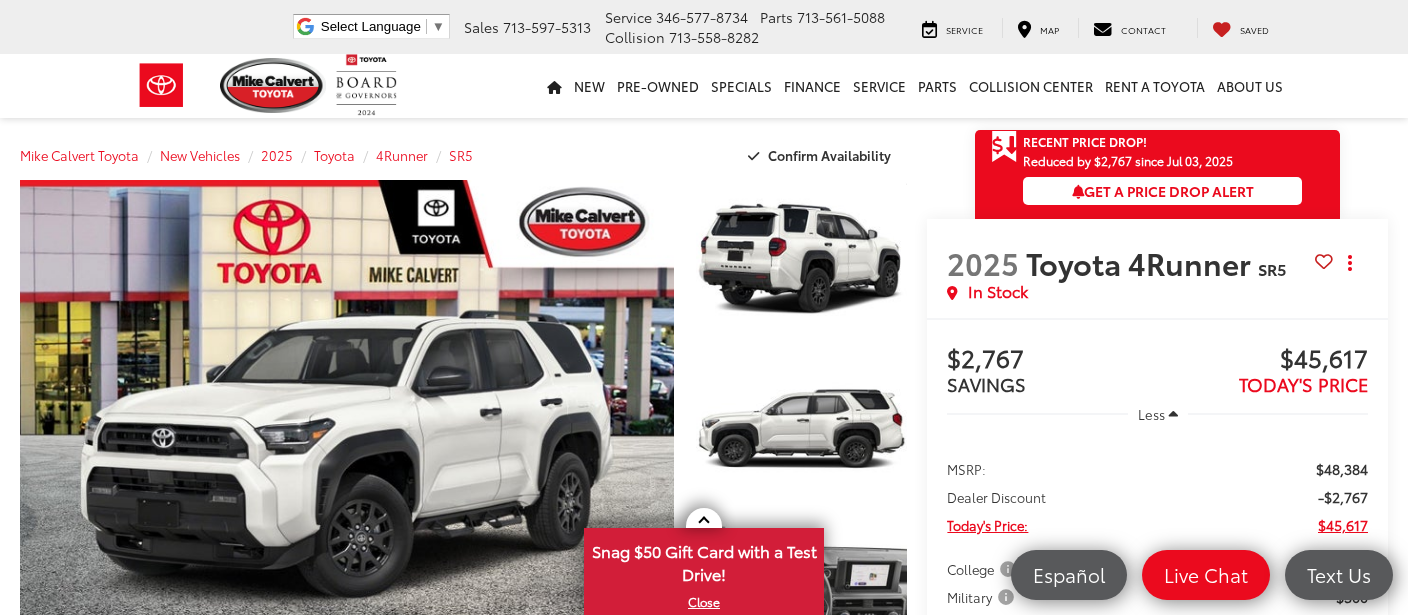 scroll, scrollTop: 0, scrollLeft: 0, axis: both 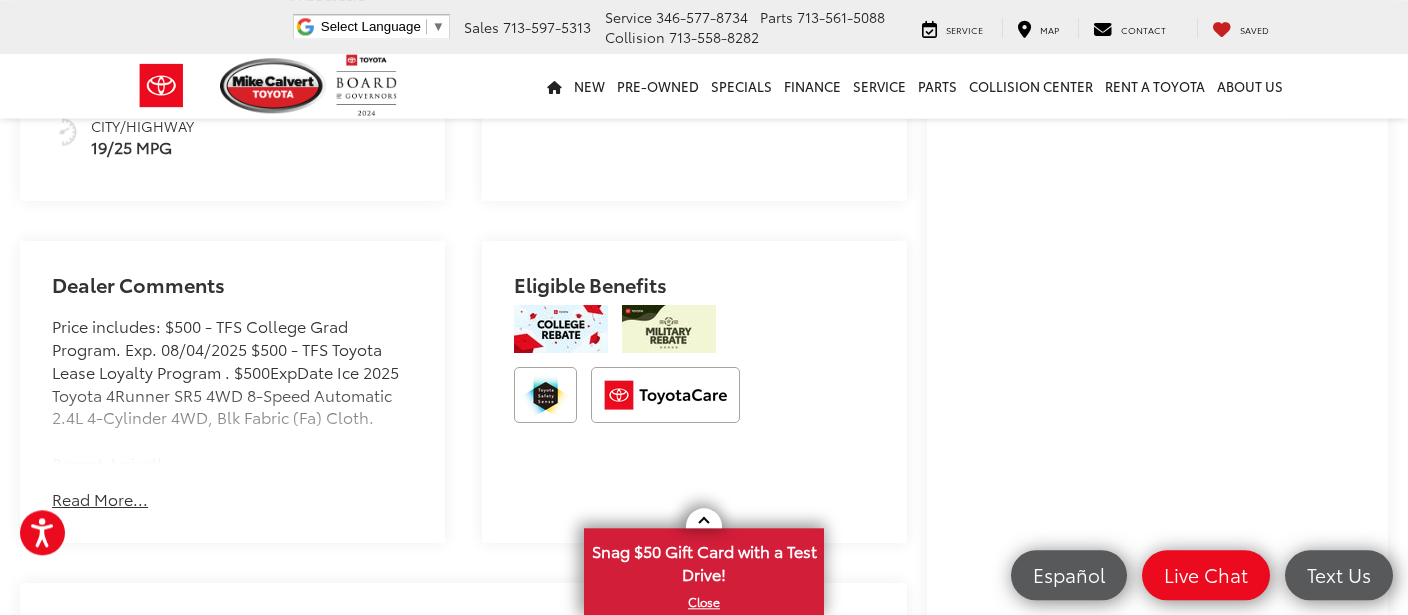 click on "Read More..." at bounding box center (100, 499) 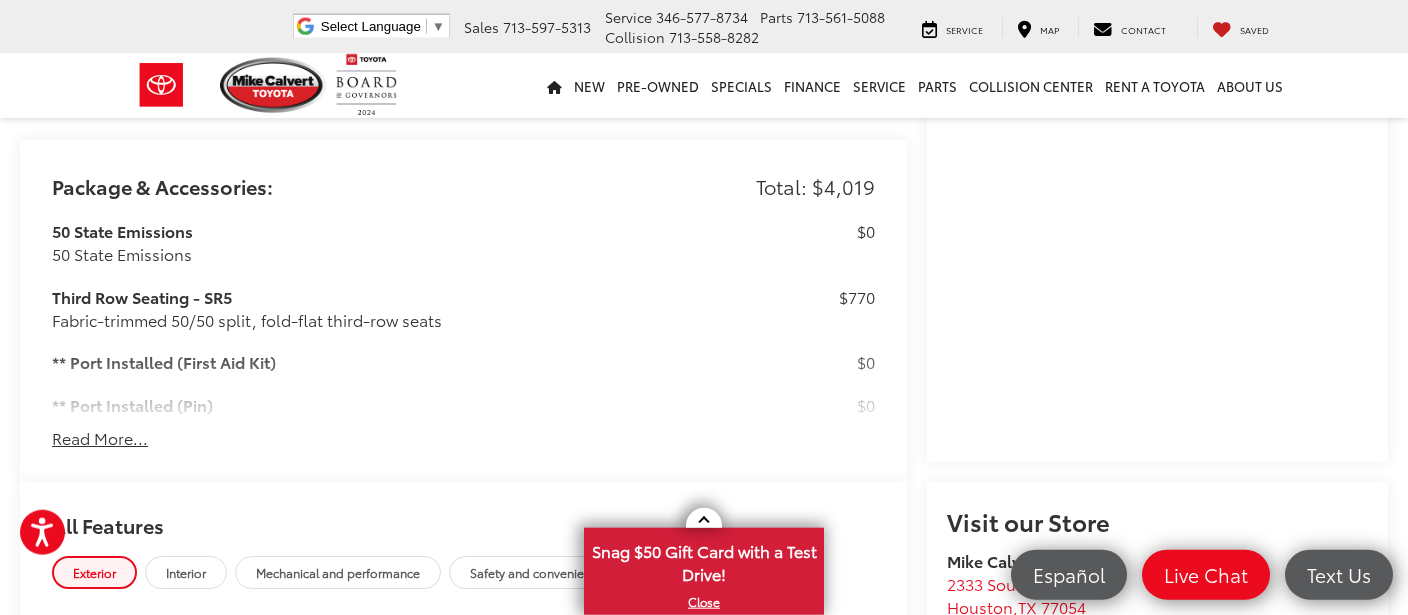 scroll, scrollTop: 1655, scrollLeft: 0, axis: vertical 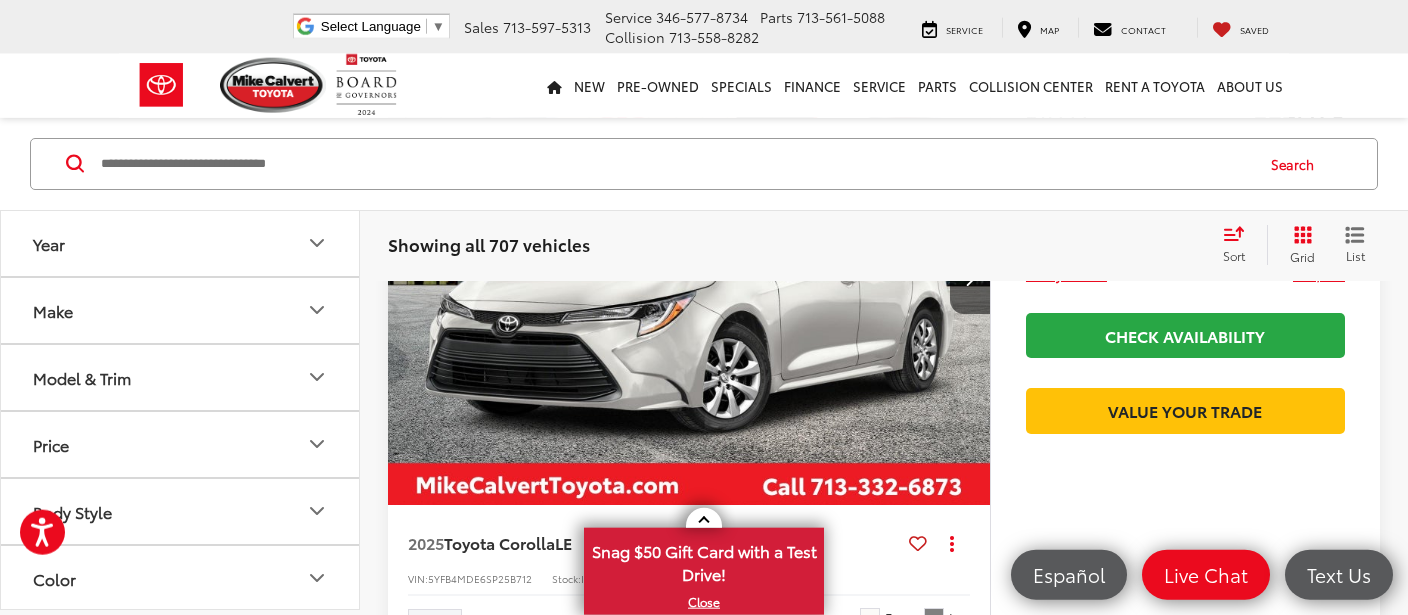 click on "Model & Trim" at bounding box center (82, 377) 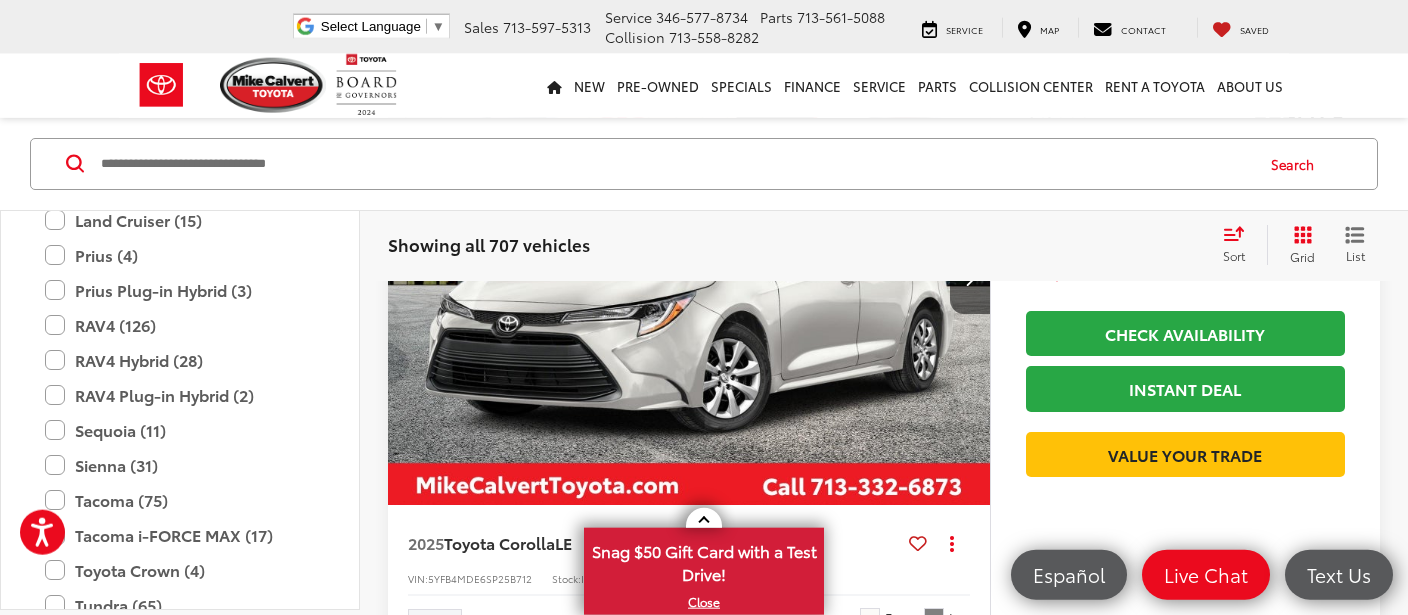 scroll, scrollTop: 753, scrollLeft: 0, axis: vertical 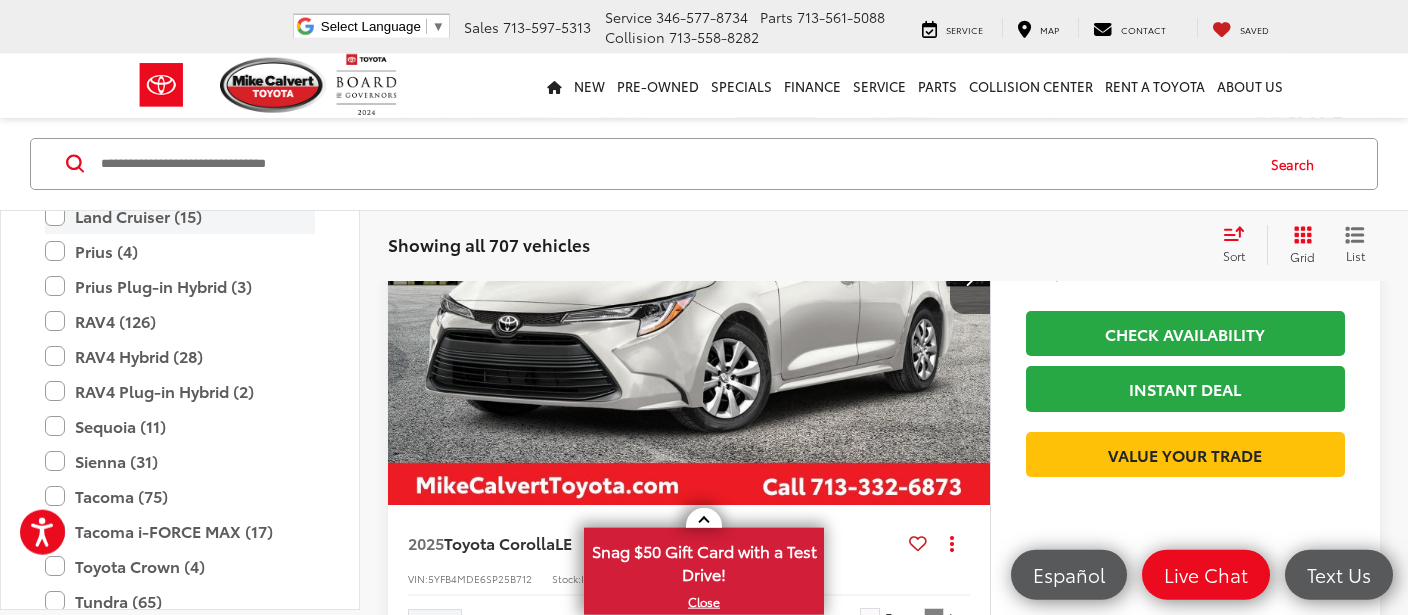 click on "Land Cruiser (15)" at bounding box center (180, 216) 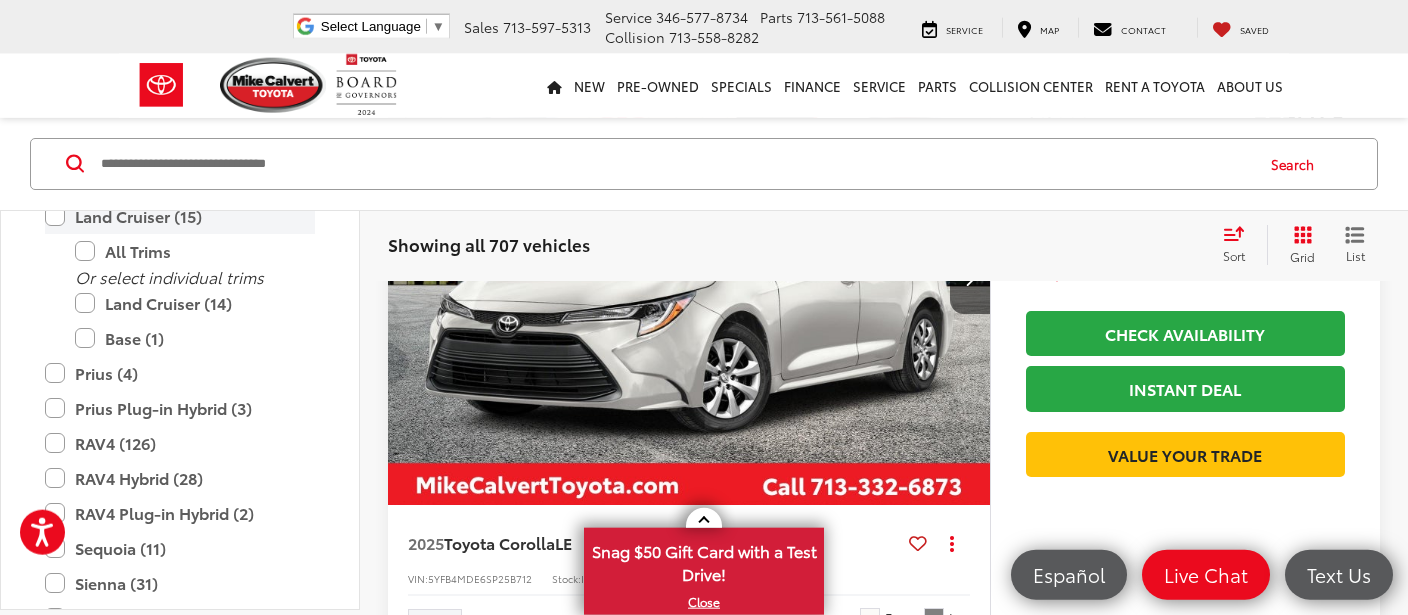 scroll, scrollTop: 546, scrollLeft: 0, axis: vertical 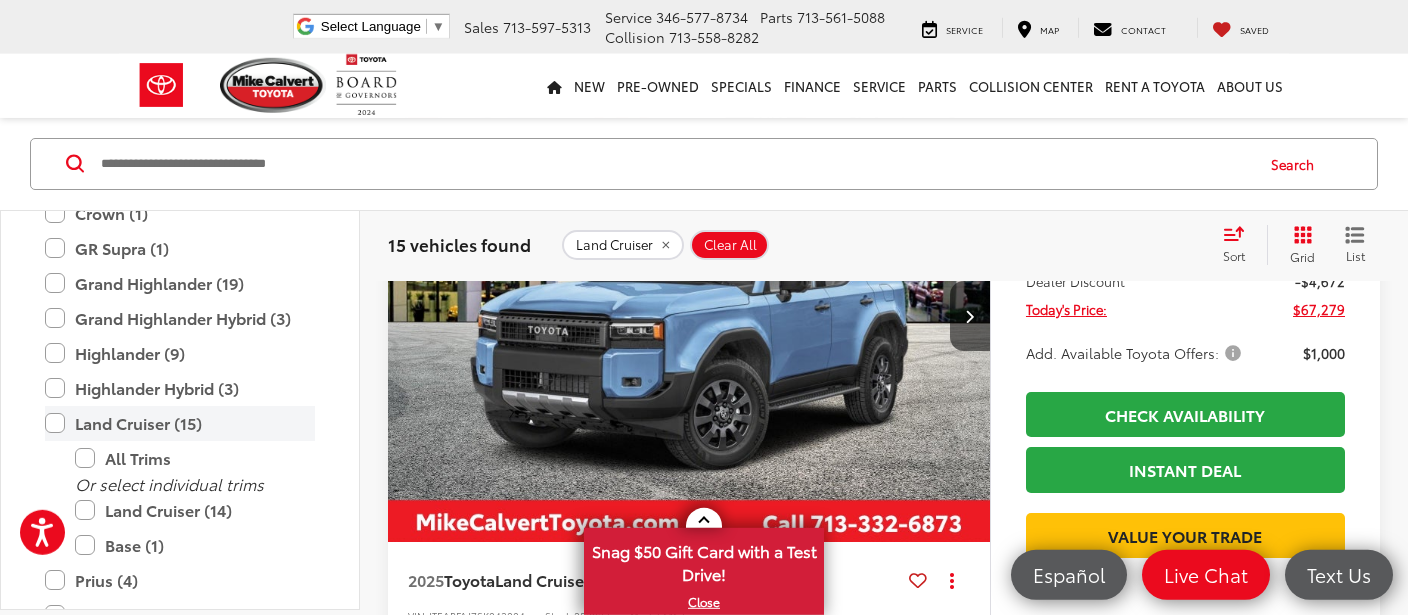 click on "Land Cruiser (15)" at bounding box center (180, 423) 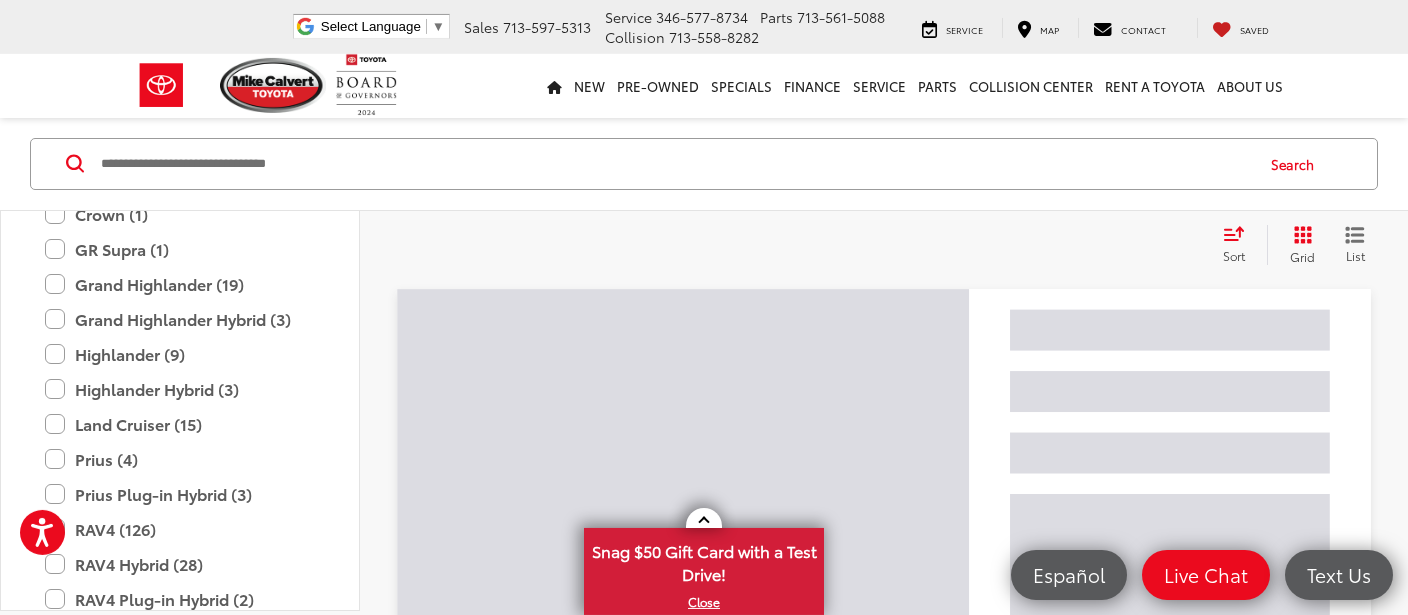 scroll, scrollTop: 269, scrollLeft: 0, axis: vertical 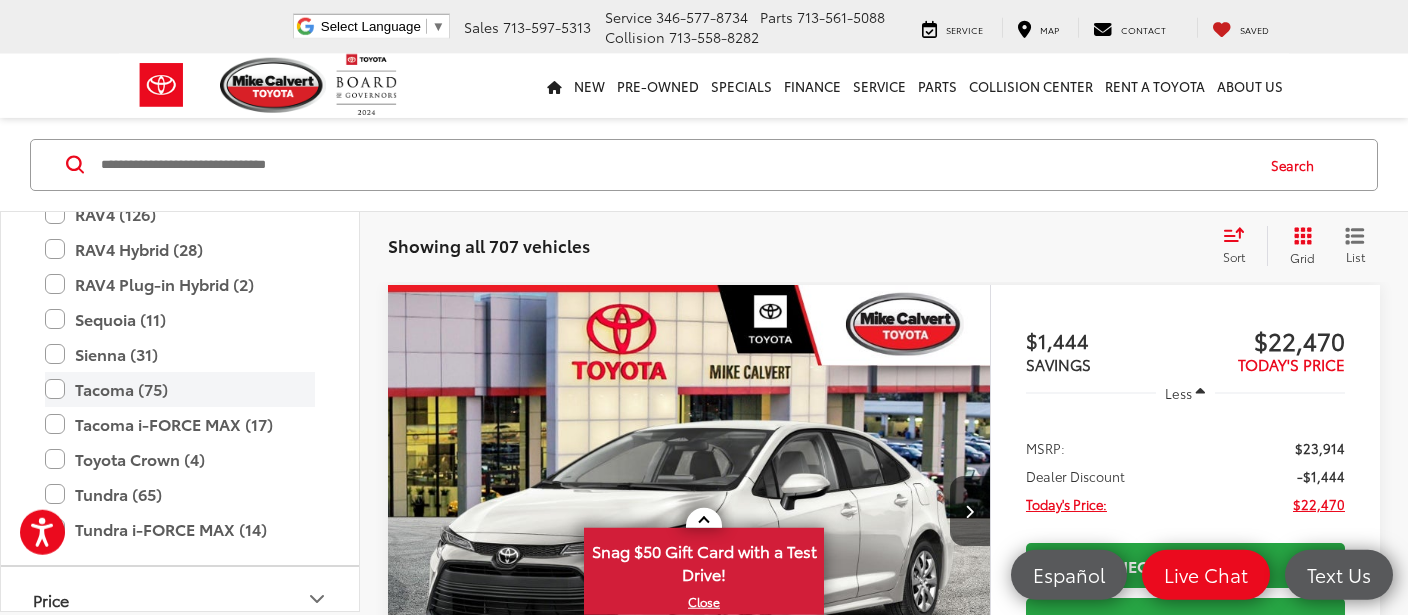 click on "Tacoma (75)" at bounding box center [180, 389] 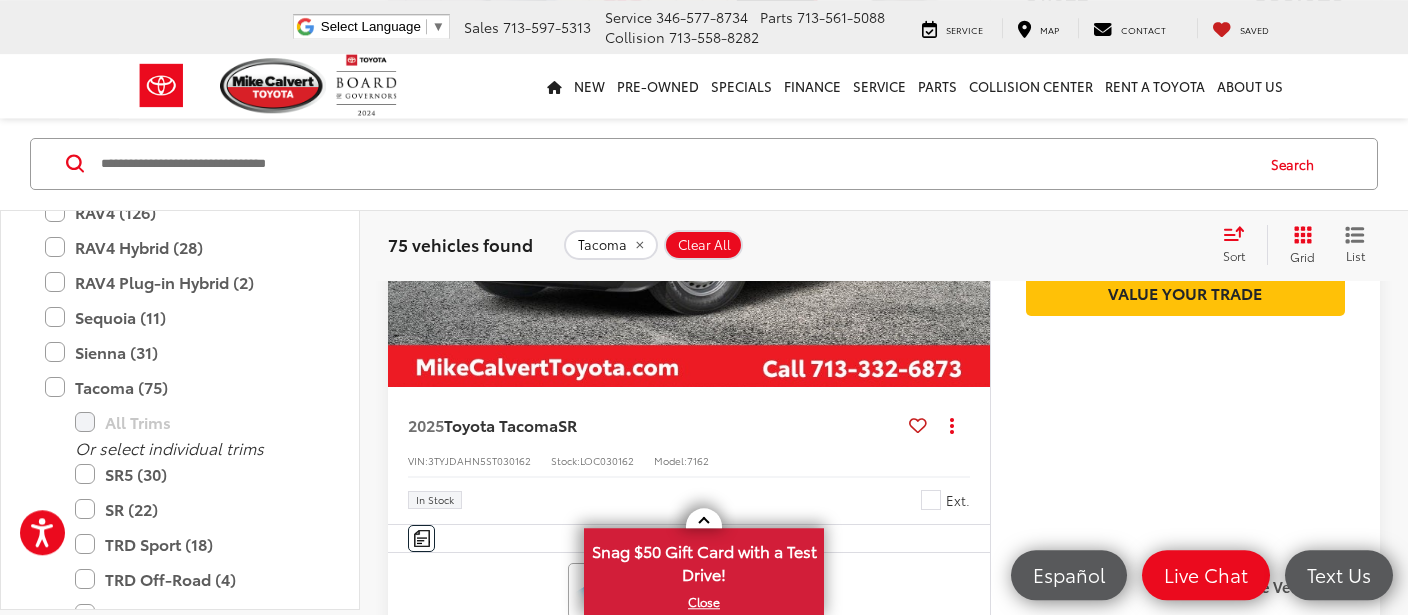 scroll, scrollTop: 667, scrollLeft: 0, axis: vertical 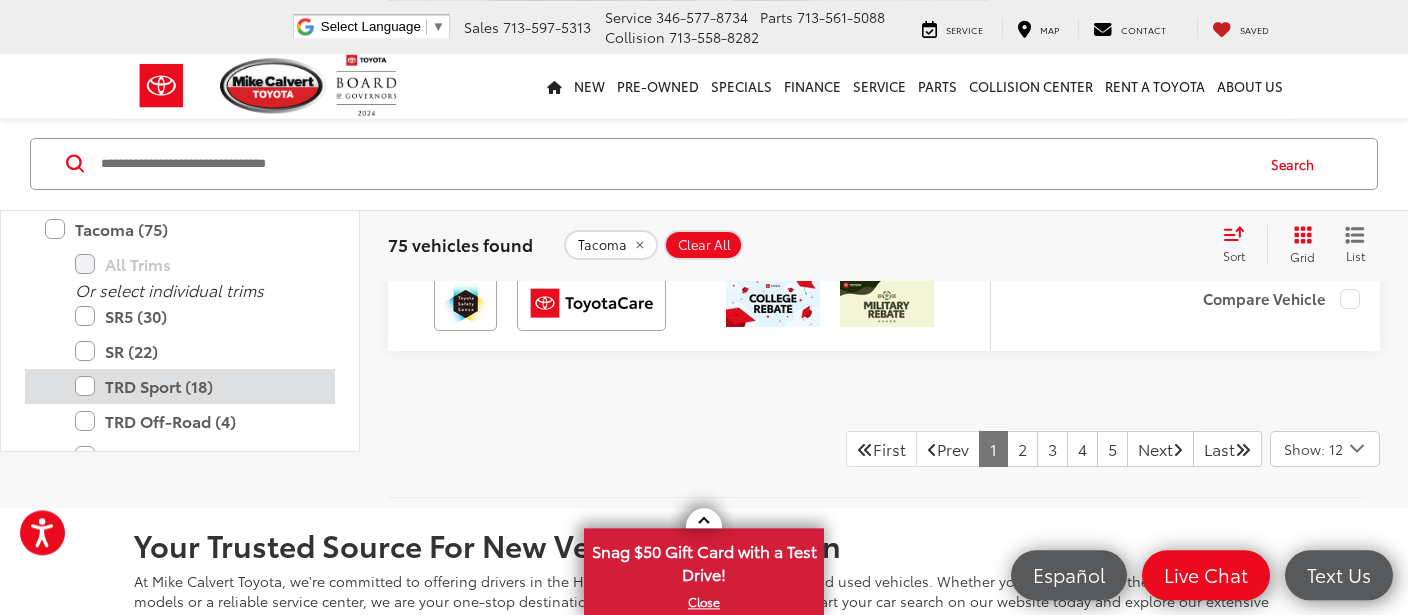 click on "TRD Sport (18)" at bounding box center [195, 386] 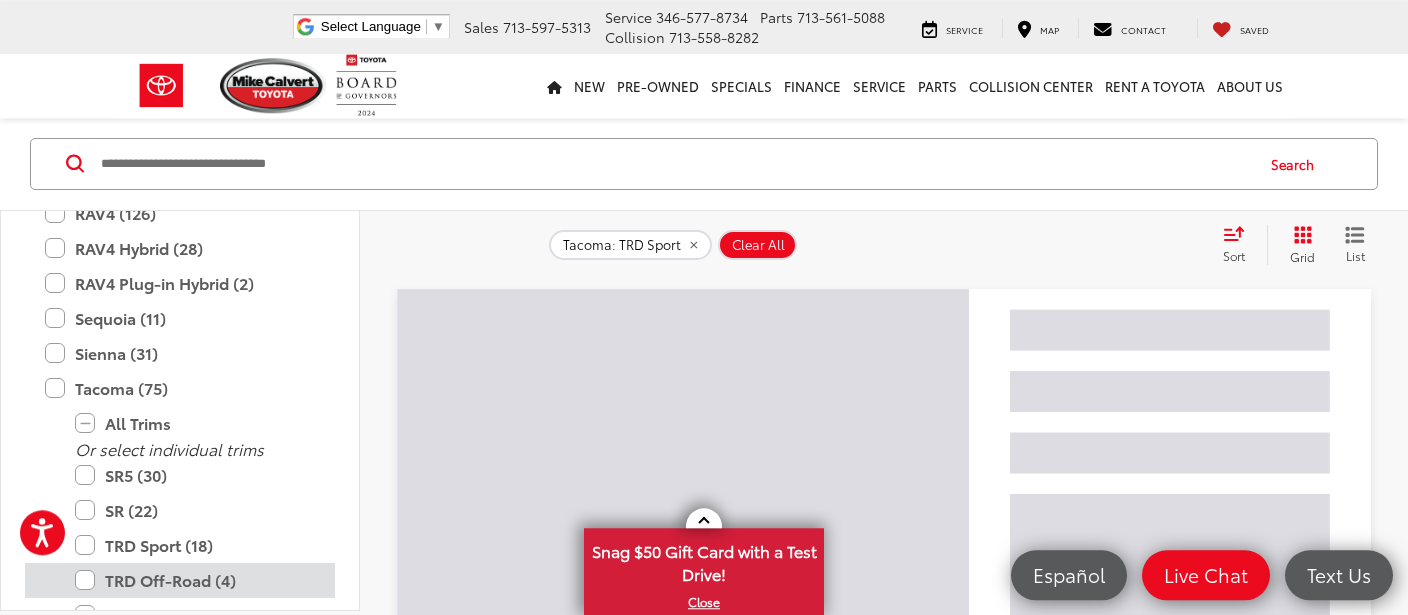 scroll, scrollTop: 269, scrollLeft: 0, axis: vertical 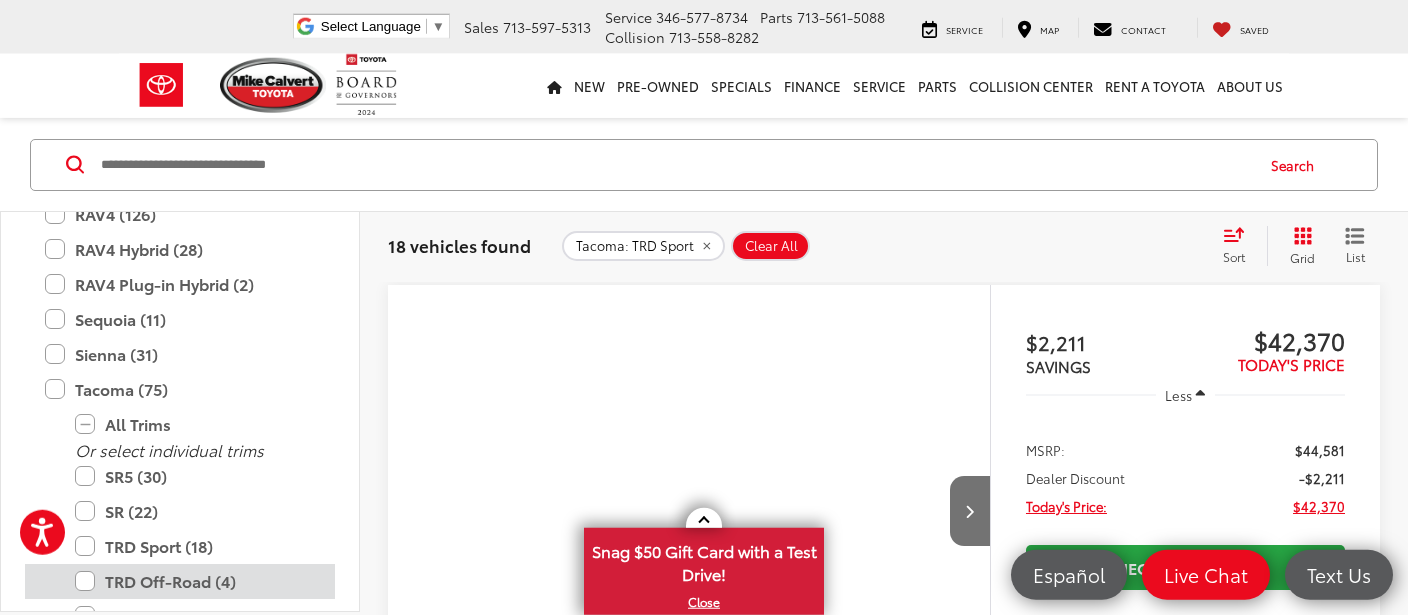 click on "TRD Off-Road (4)" at bounding box center [195, 581] 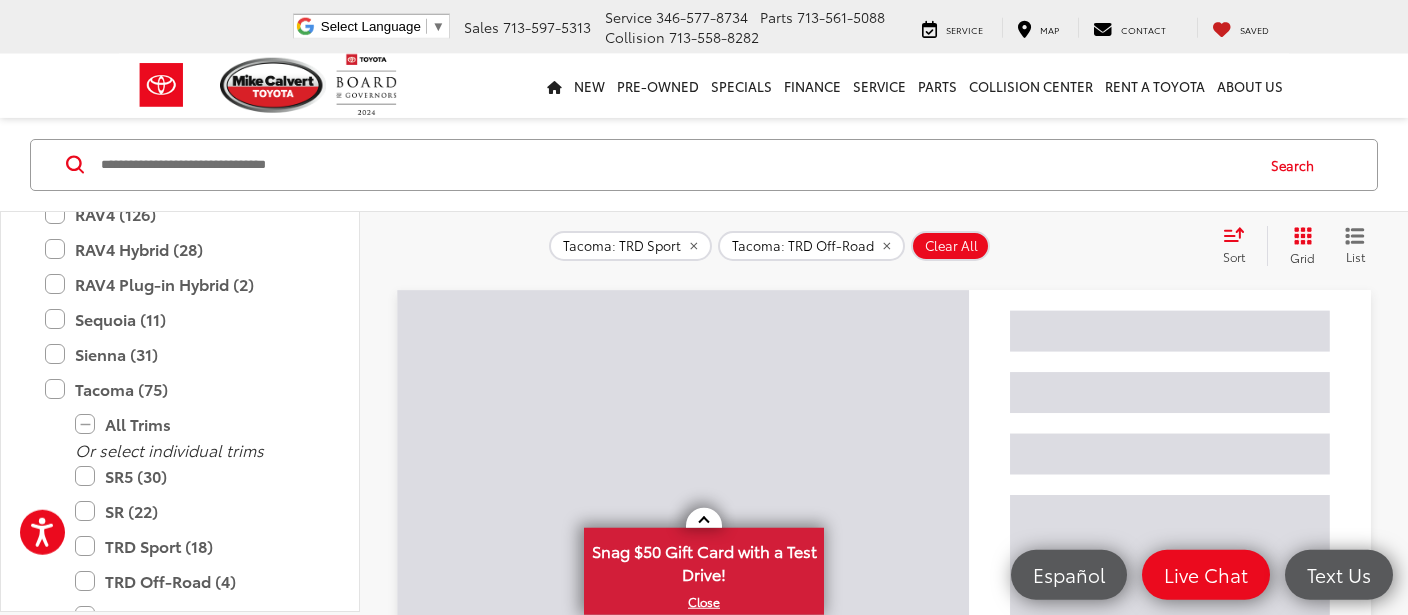 drag, startPoint x: 354, startPoint y: 382, endPoint x: 354, endPoint y: 400, distance: 18 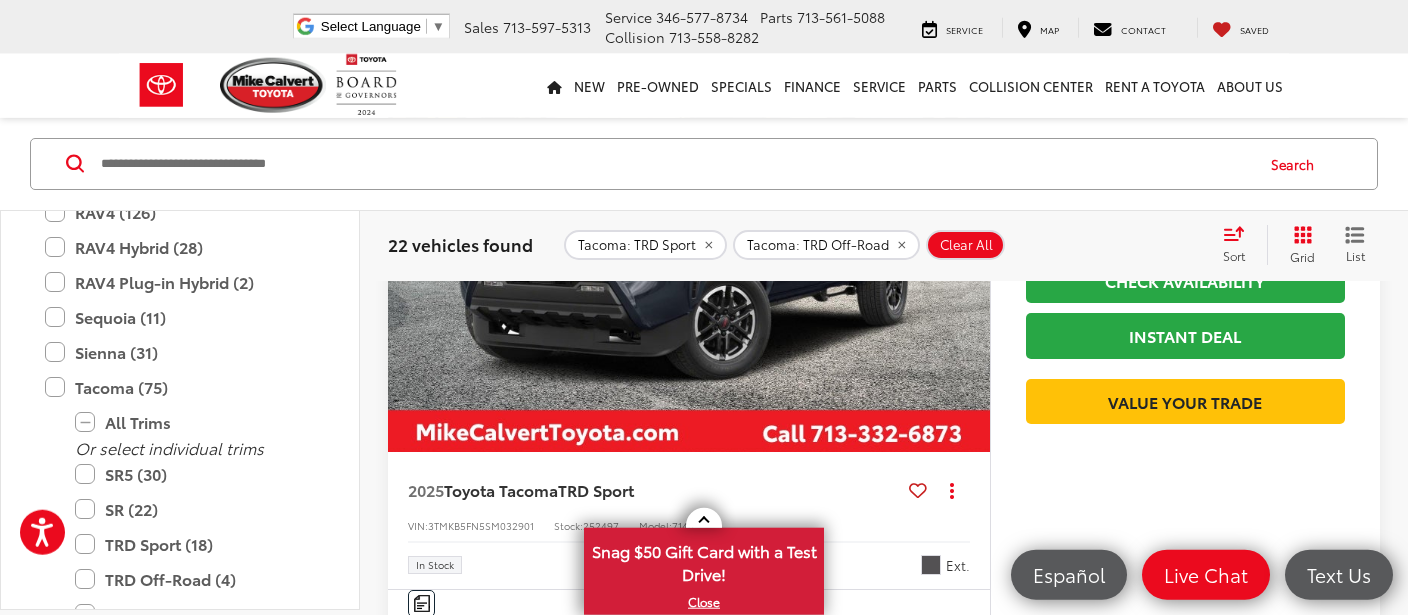 scroll, scrollTop: 526, scrollLeft: 0, axis: vertical 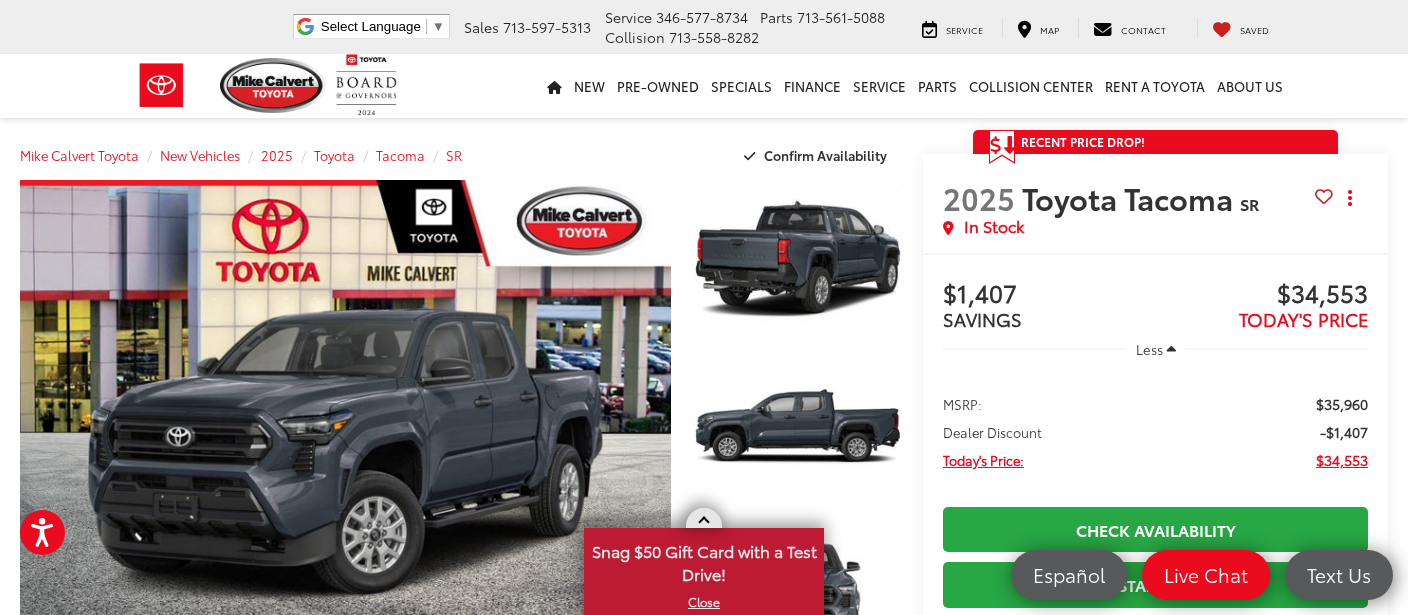 click at bounding box center [703, 522] 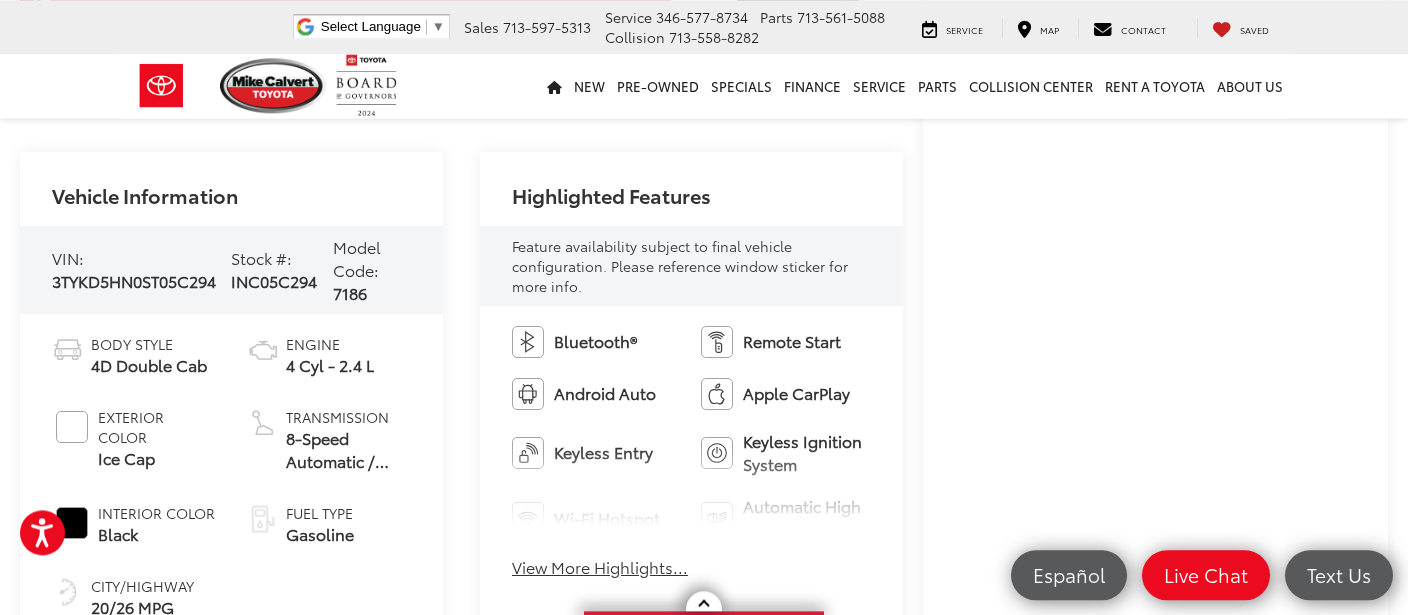 scroll, scrollTop: 643, scrollLeft: 0, axis: vertical 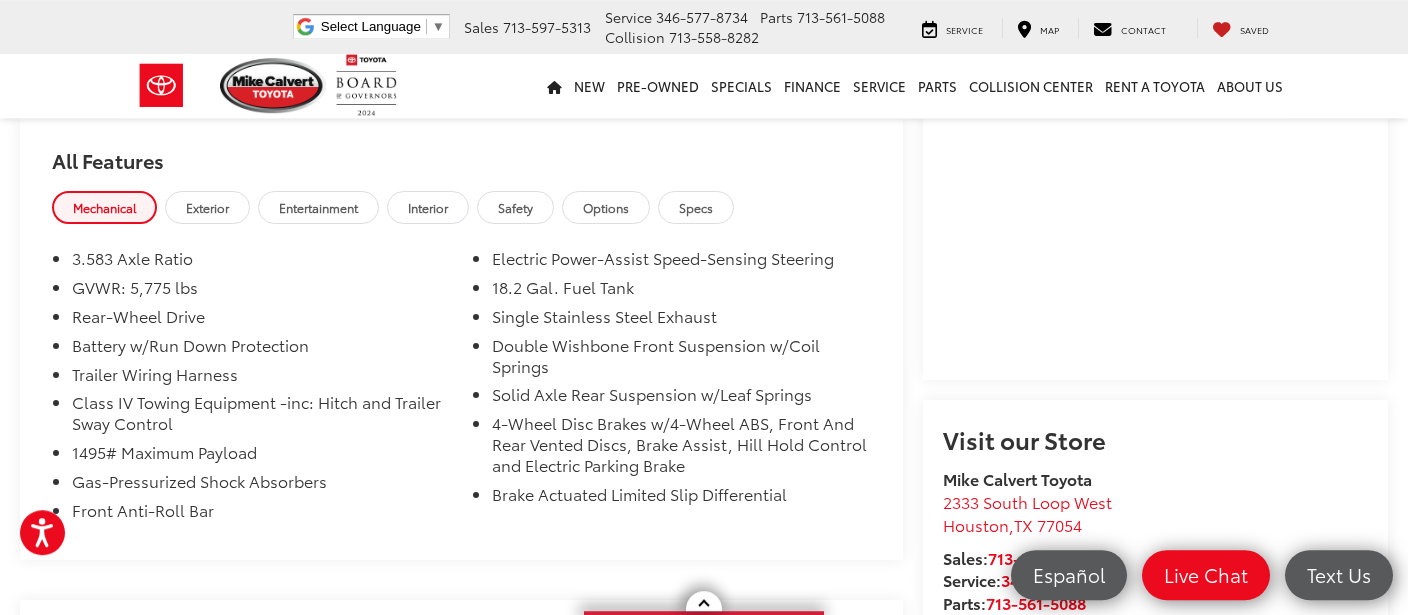 click on "Specs" at bounding box center (696, 207) 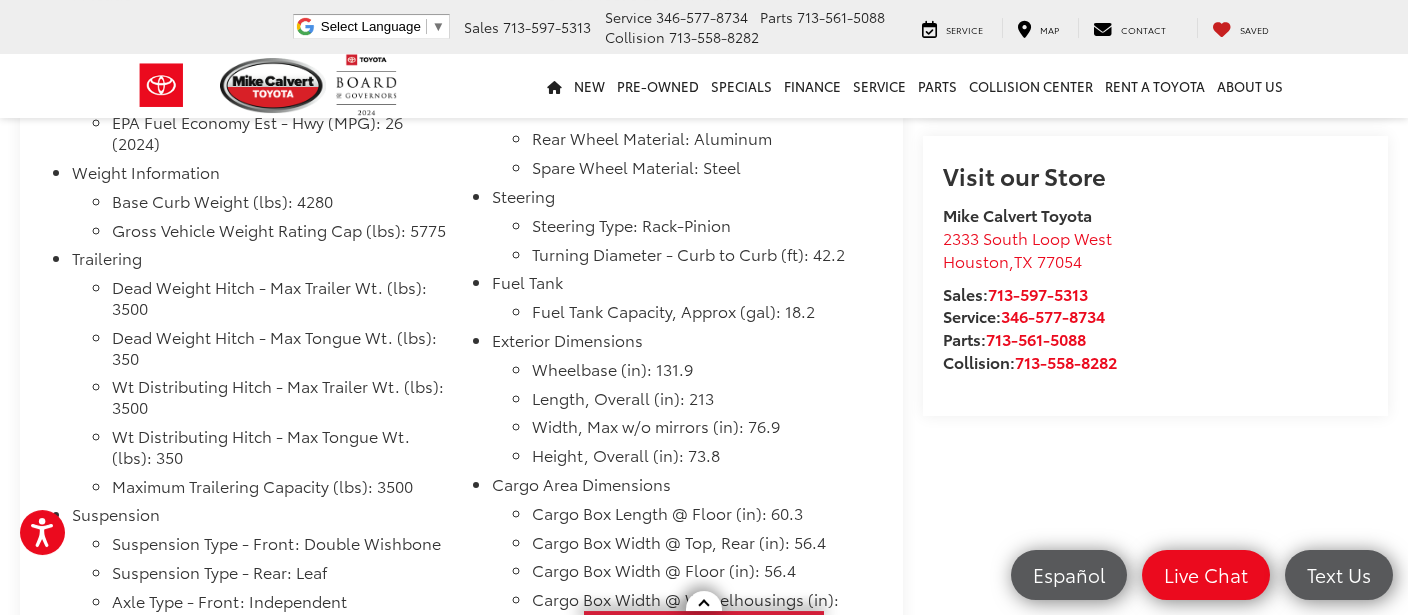 scroll, scrollTop: 1834, scrollLeft: 0, axis: vertical 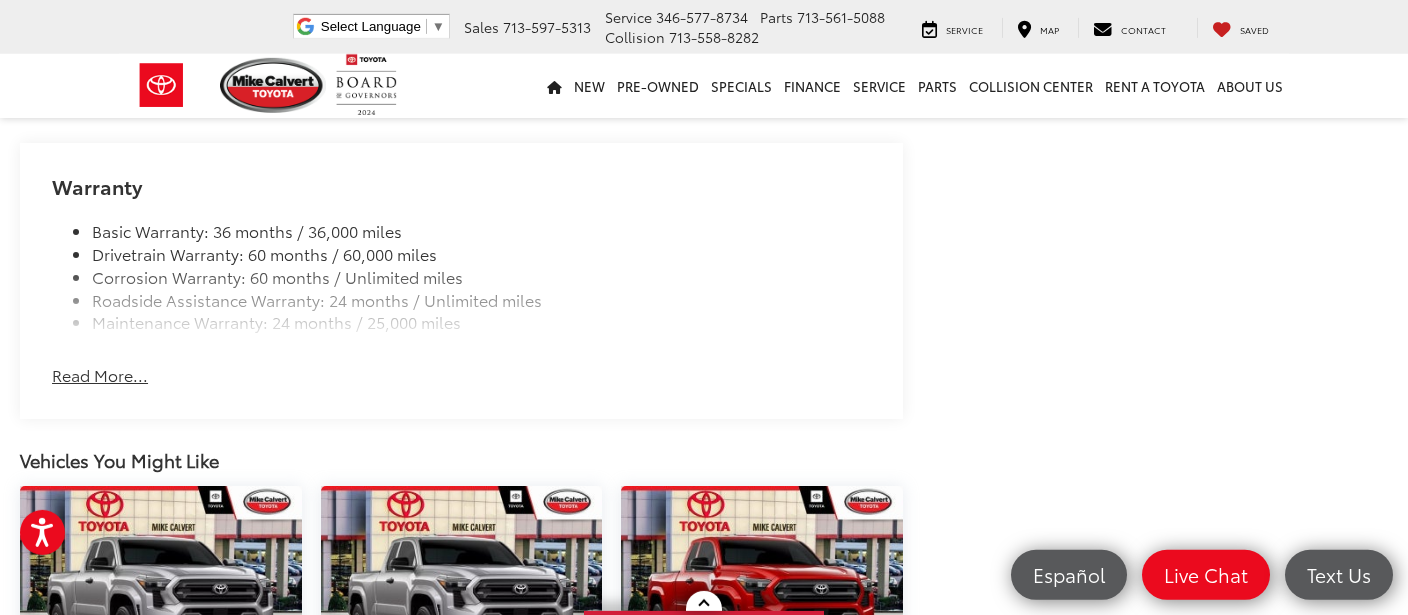 click on "Warranty
Basic Warranty: 36 months / 36,000 miles
Drivetrain Warranty: 60 months / 60,000 miles
Corrosion Warranty: 60 months / Unlimited miles
Roadside Assistance Warranty: 24 months / Unlimited miles
Maintenance Warranty: 24 months / 25,000 miles
Read More..." at bounding box center (461, 281) 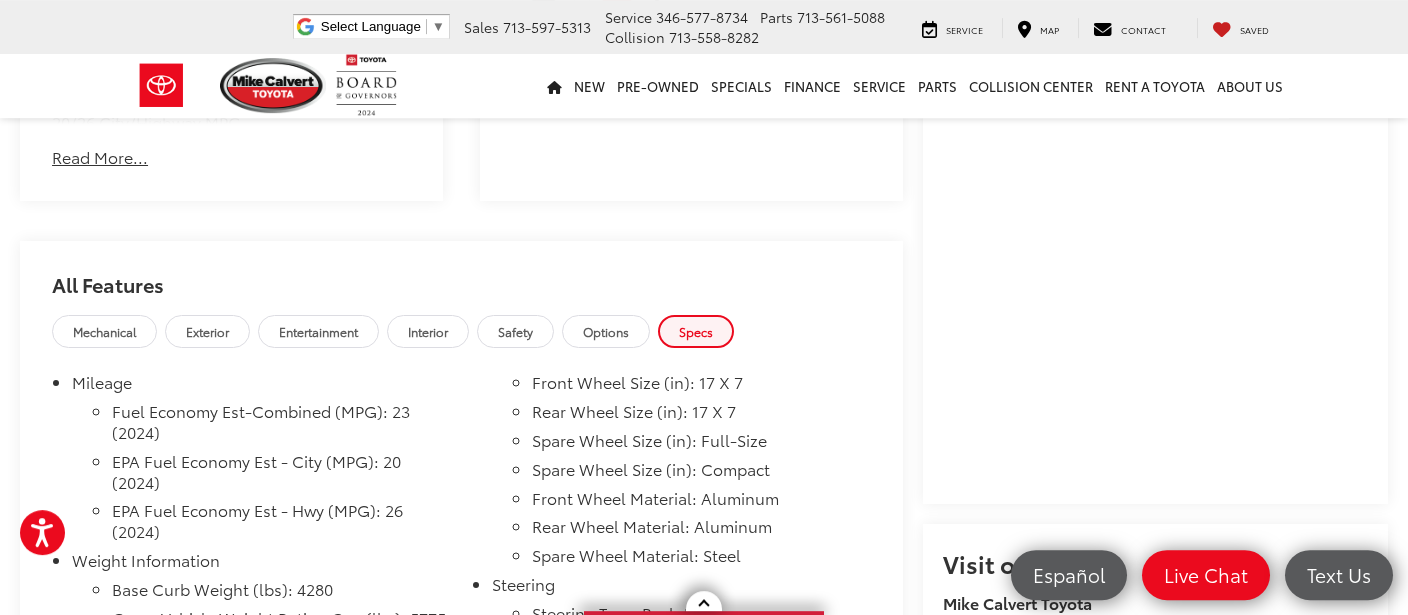 scroll, scrollTop: 1479, scrollLeft: 0, axis: vertical 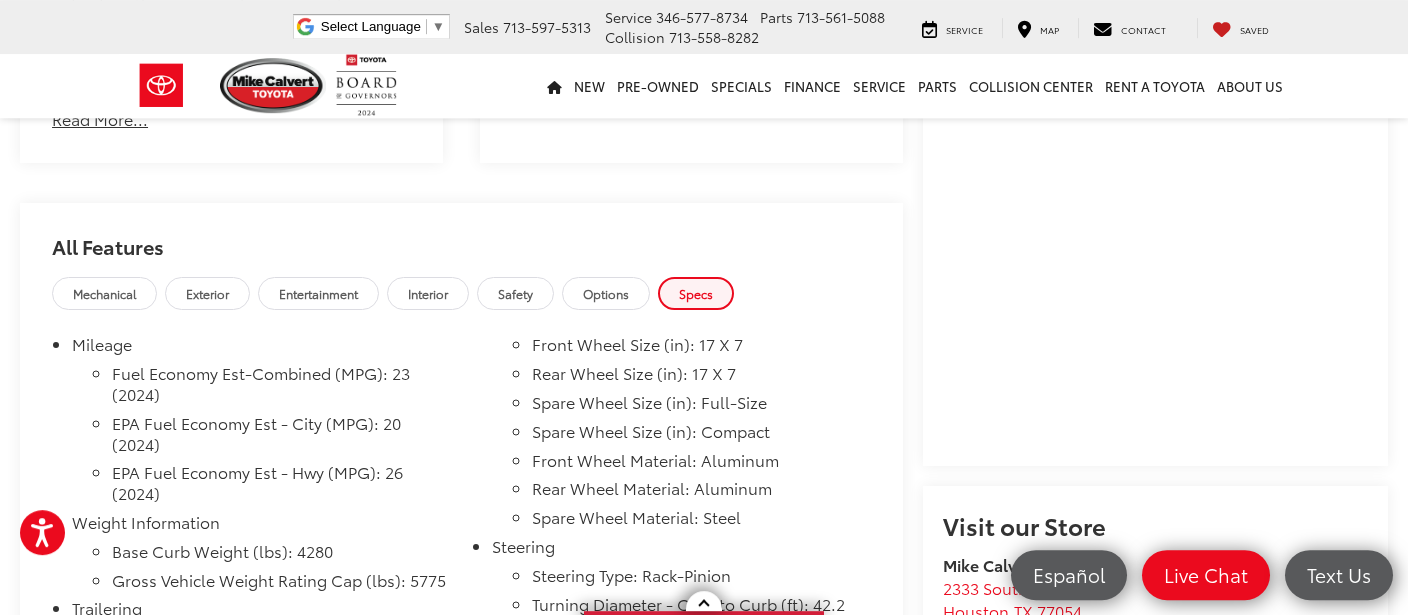 click on "Options" at bounding box center [606, 293] 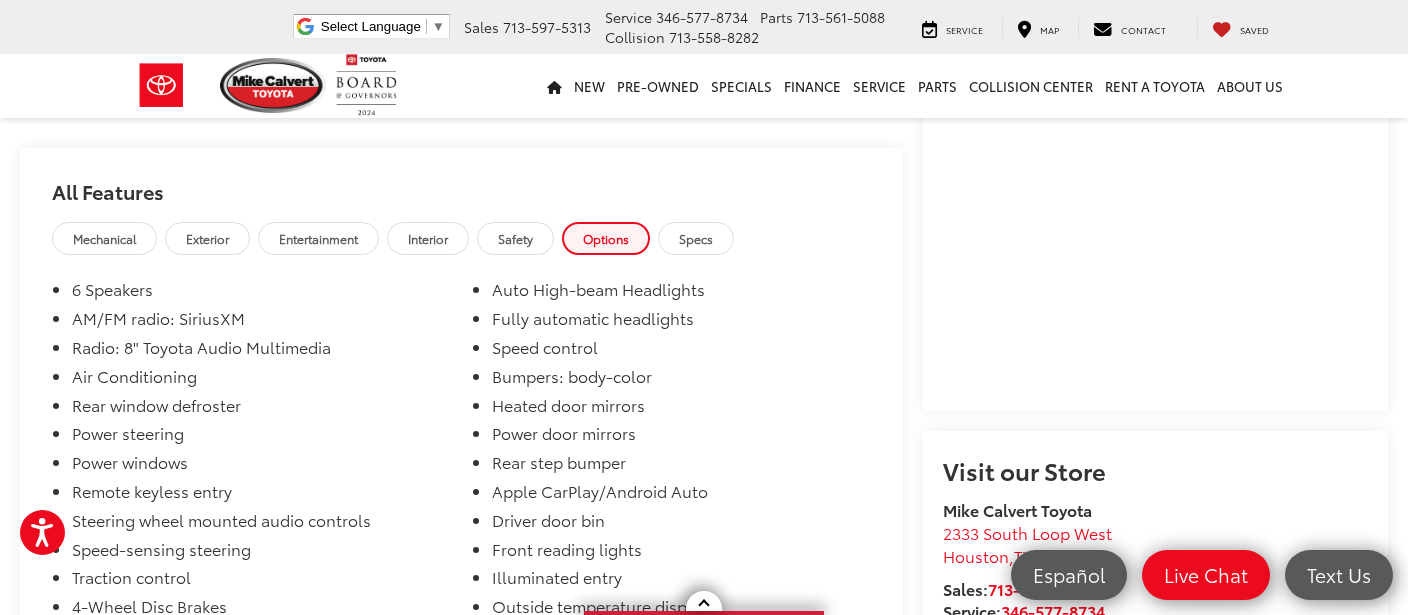 scroll, scrollTop: 1476, scrollLeft: 0, axis: vertical 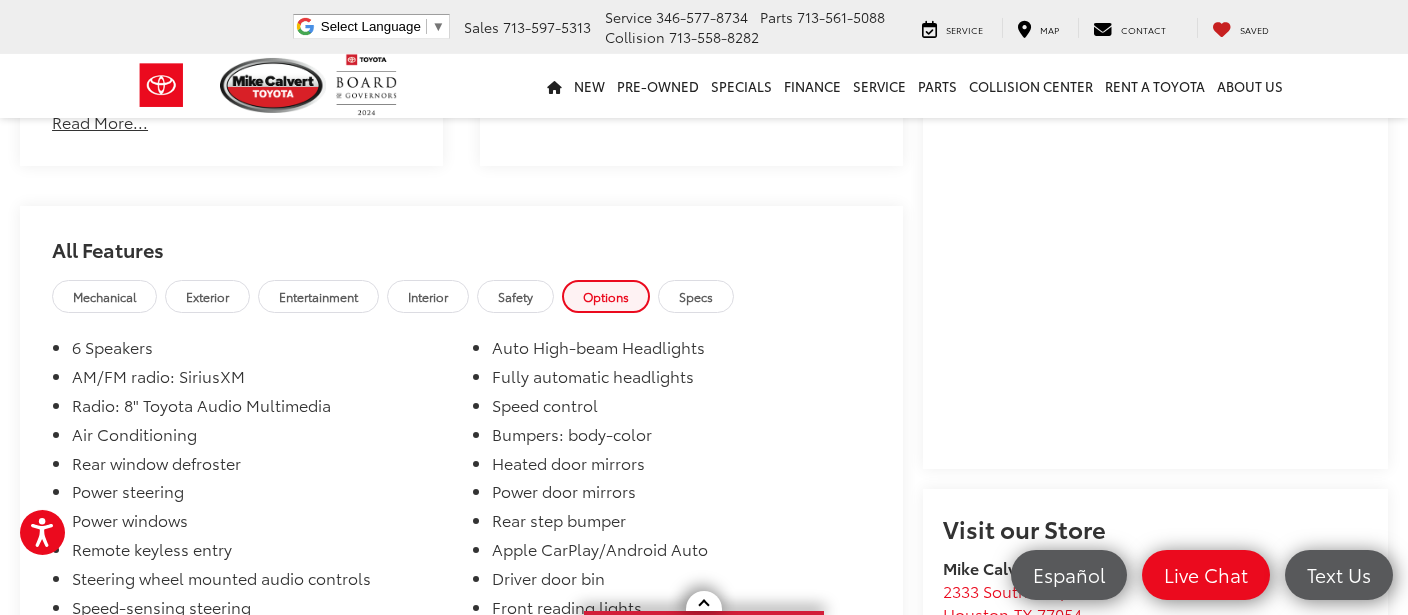 click on "Mechanical" at bounding box center [104, 296] 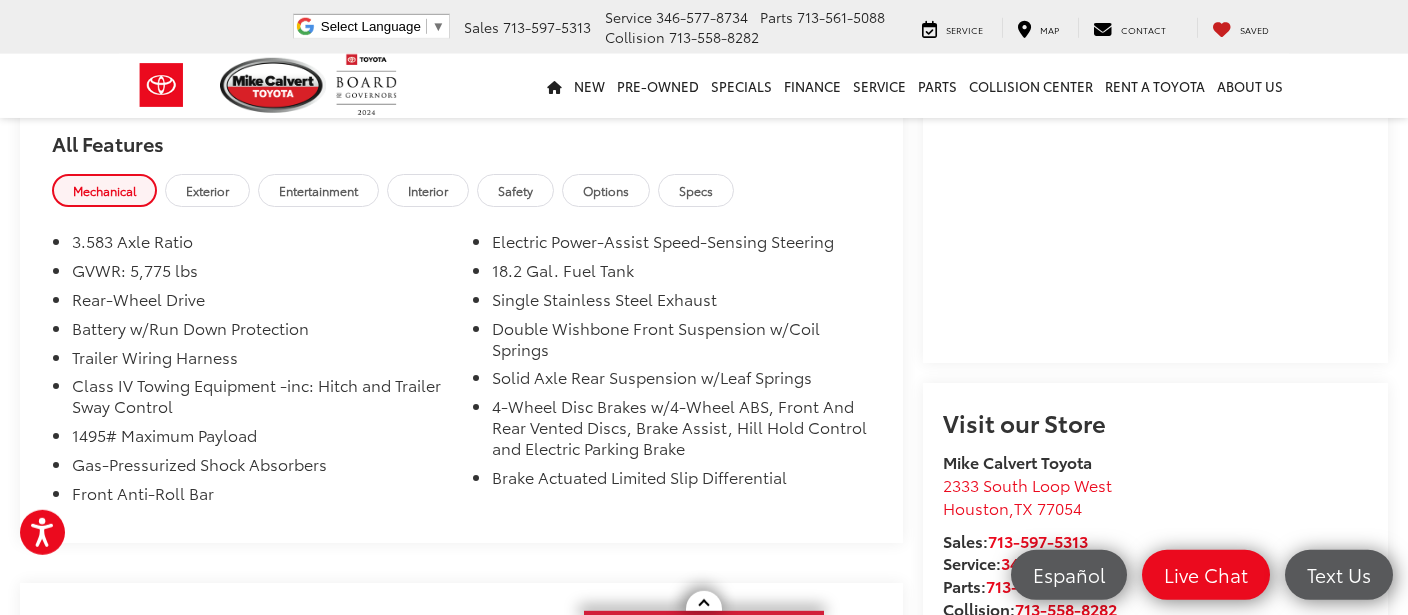 scroll, scrollTop: 1586, scrollLeft: 0, axis: vertical 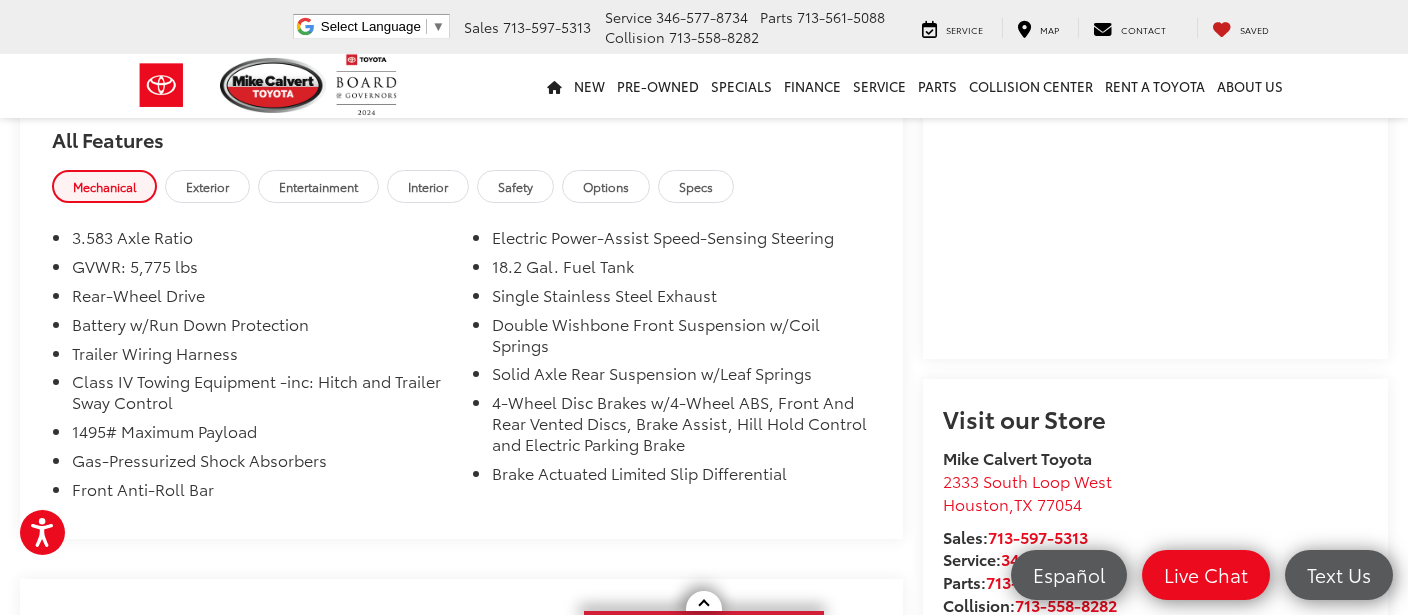 click on "Safety" at bounding box center (515, 186) 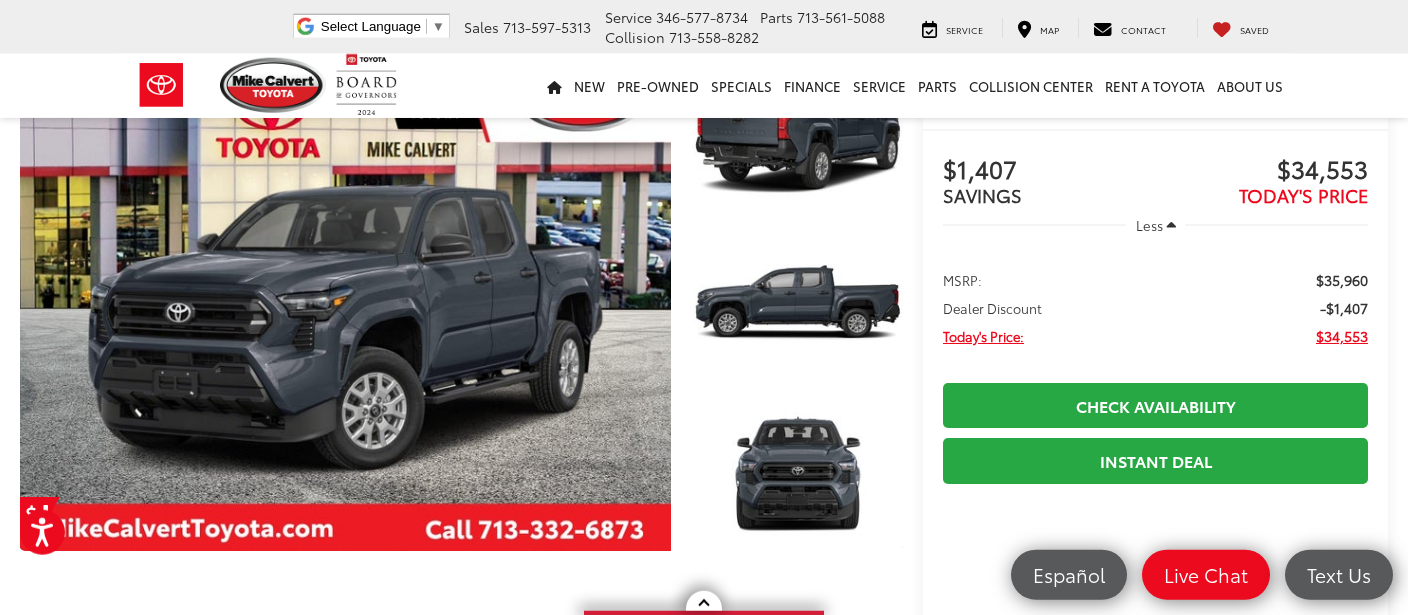scroll, scrollTop: 16, scrollLeft: 0, axis: vertical 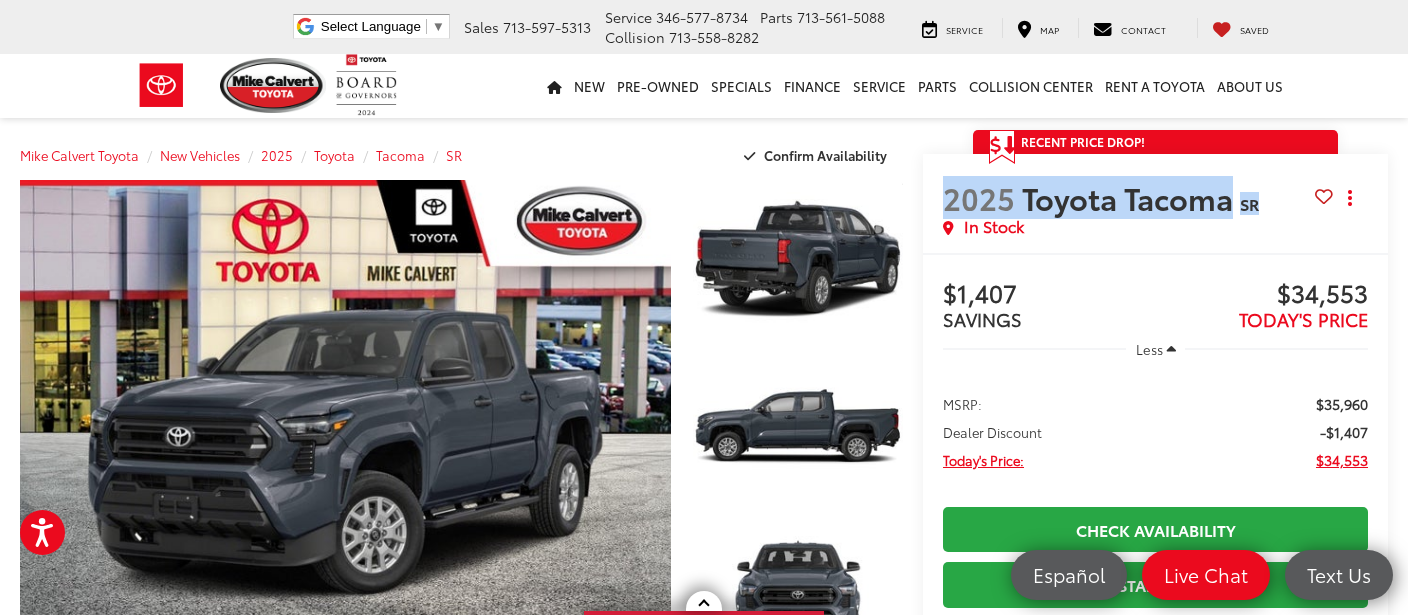drag, startPoint x: 1276, startPoint y: 210, endPoint x: 942, endPoint y: 208, distance: 334.00598 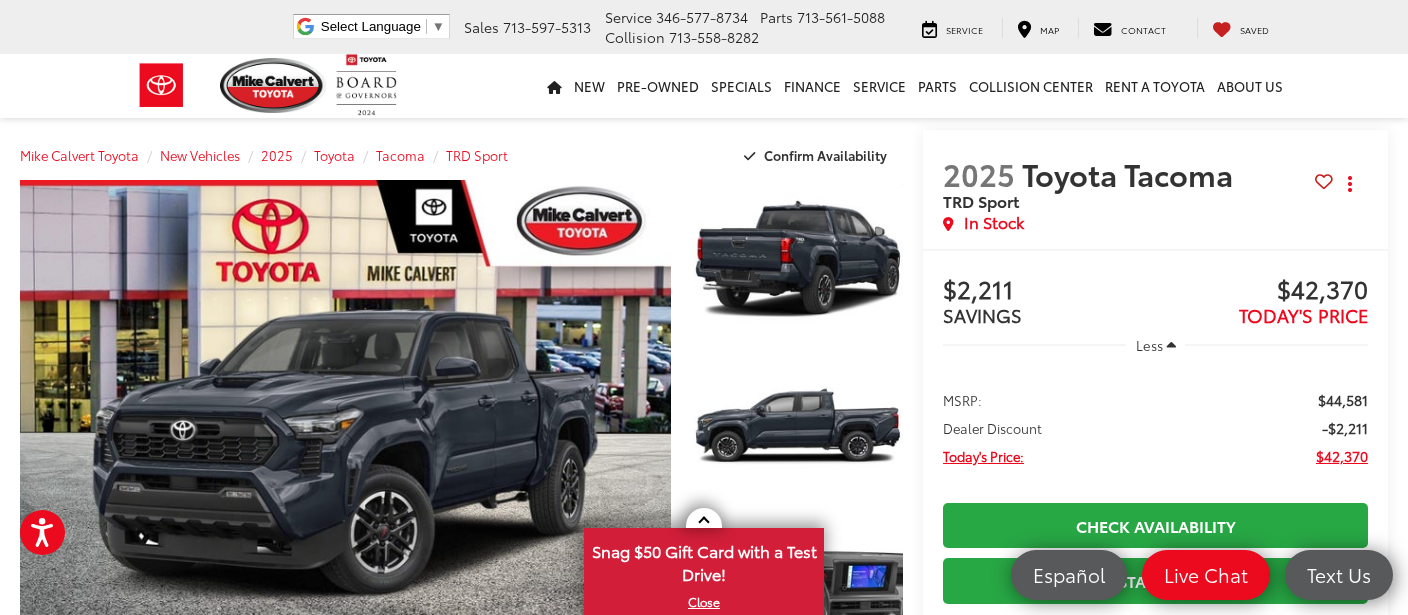 scroll, scrollTop: 0, scrollLeft: 0, axis: both 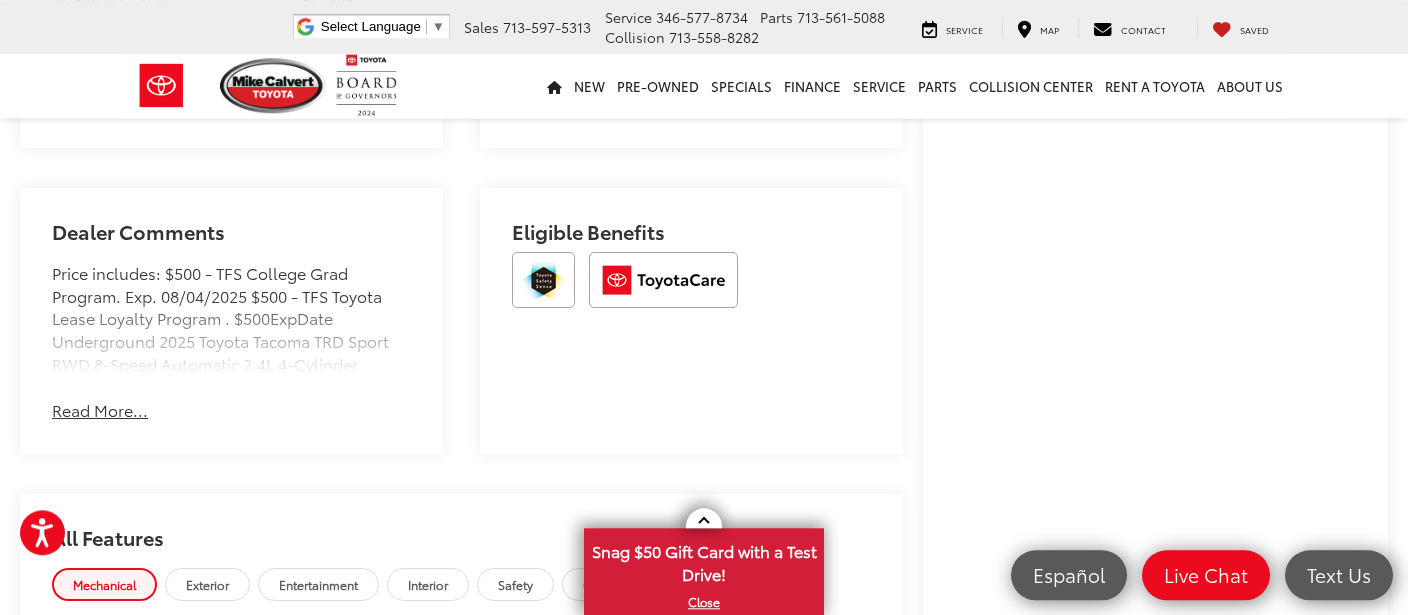 click on "Read More..." at bounding box center [100, 410] 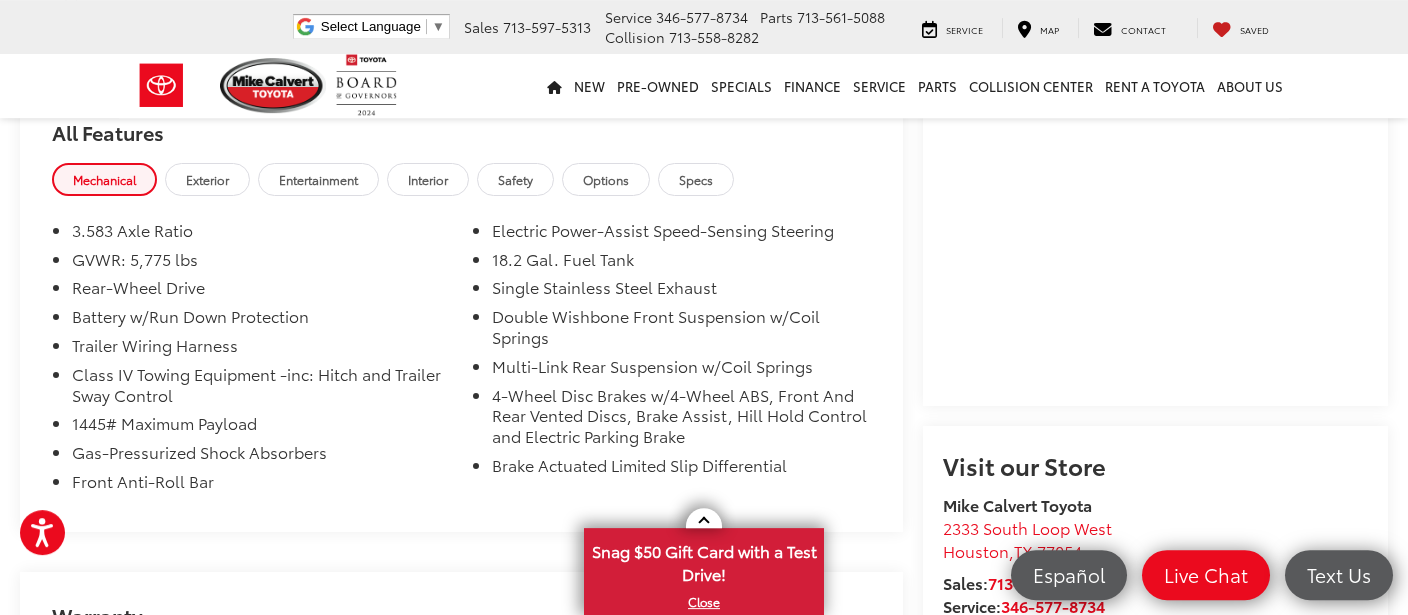 scroll, scrollTop: 1540, scrollLeft: 0, axis: vertical 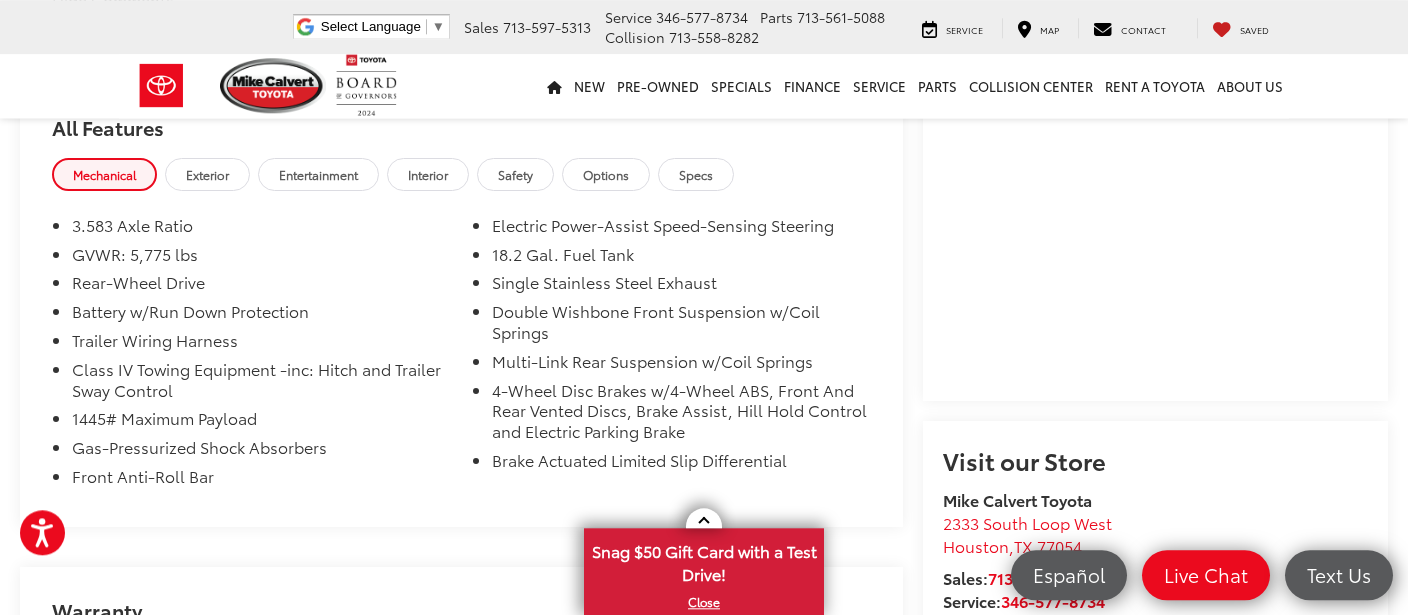 click on "Specs" at bounding box center [696, 174] 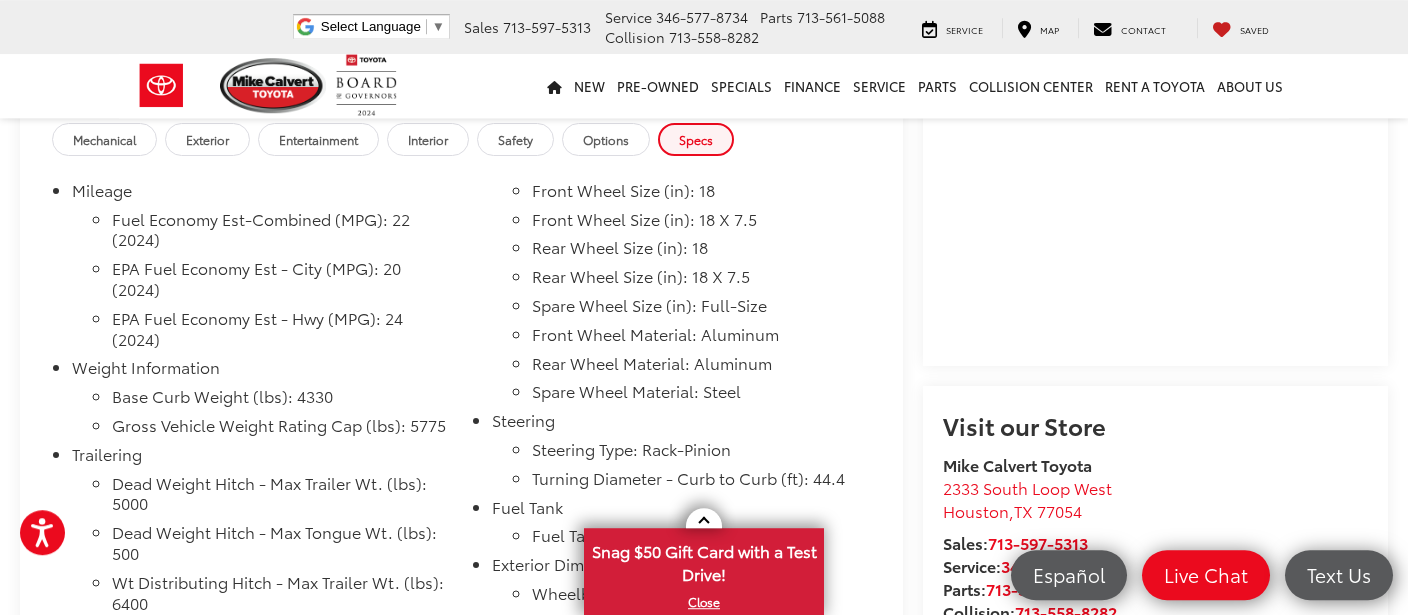 scroll, scrollTop: 1586, scrollLeft: 0, axis: vertical 